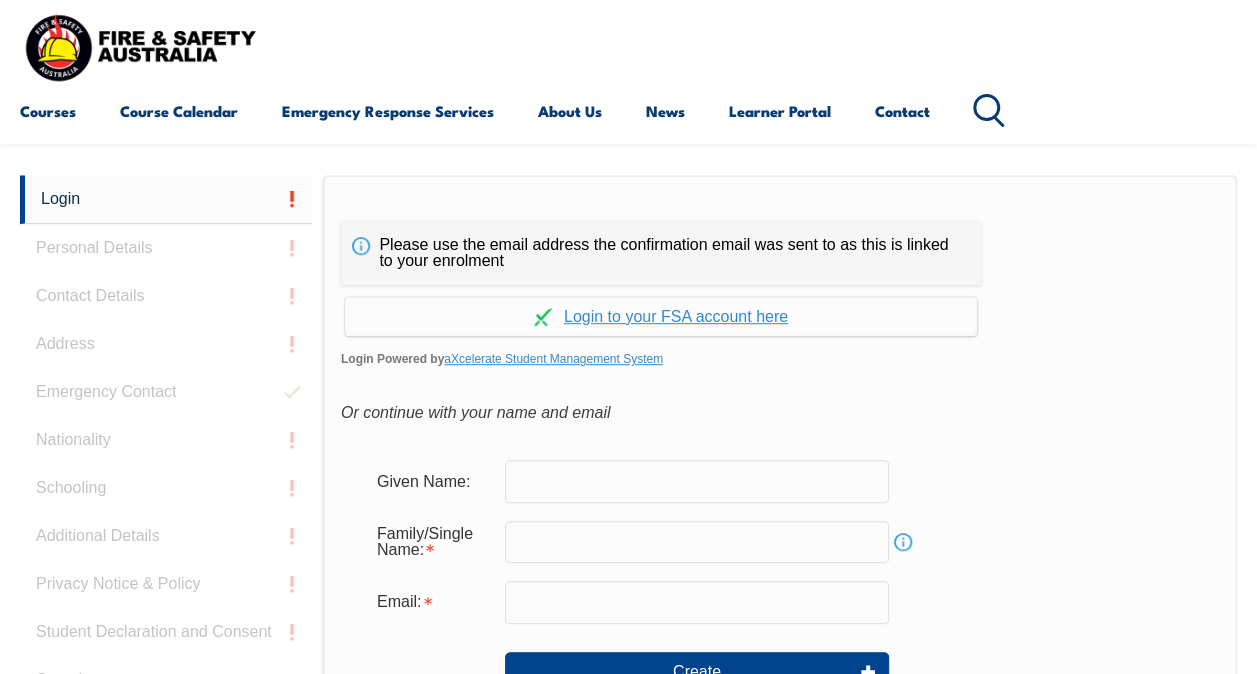 scroll, scrollTop: 473, scrollLeft: 0, axis: vertical 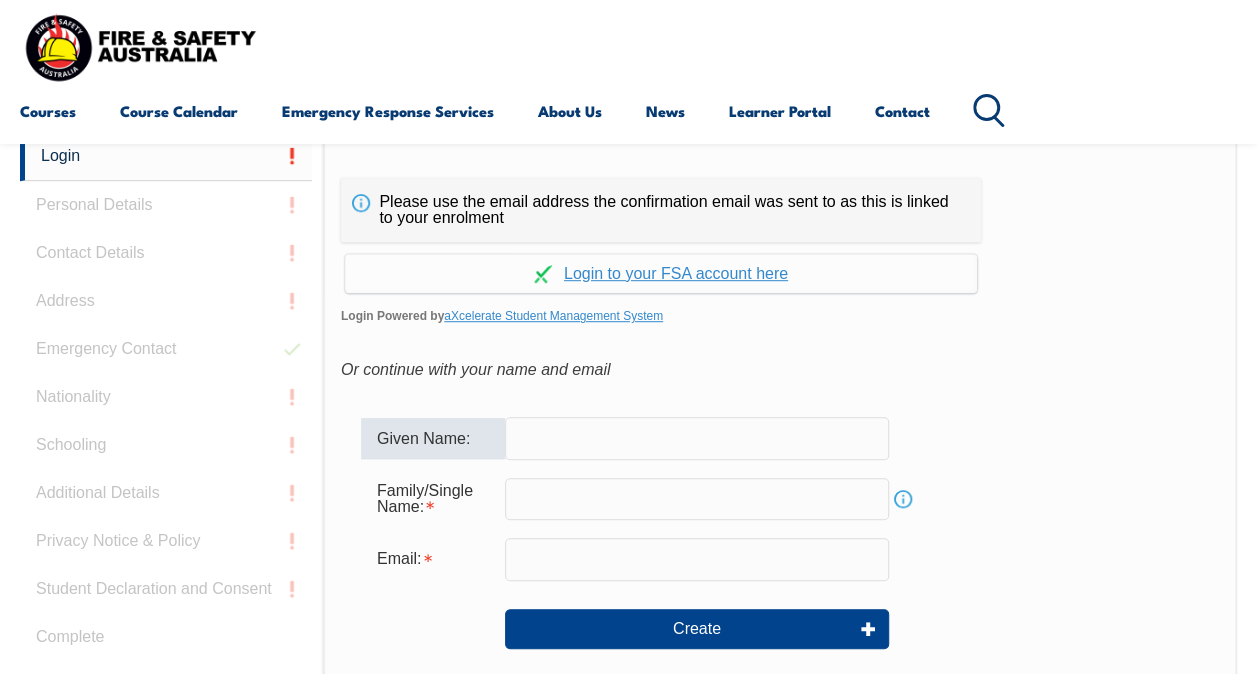 click at bounding box center [697, 438] 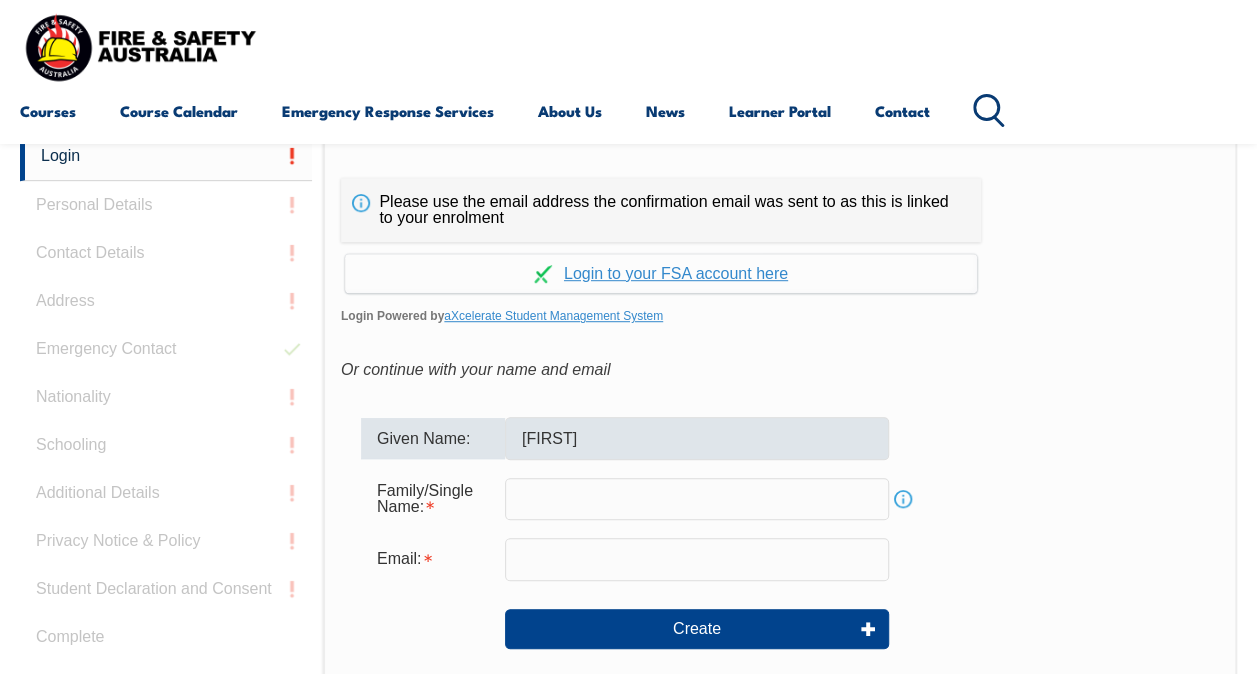 type on "[LAST]" 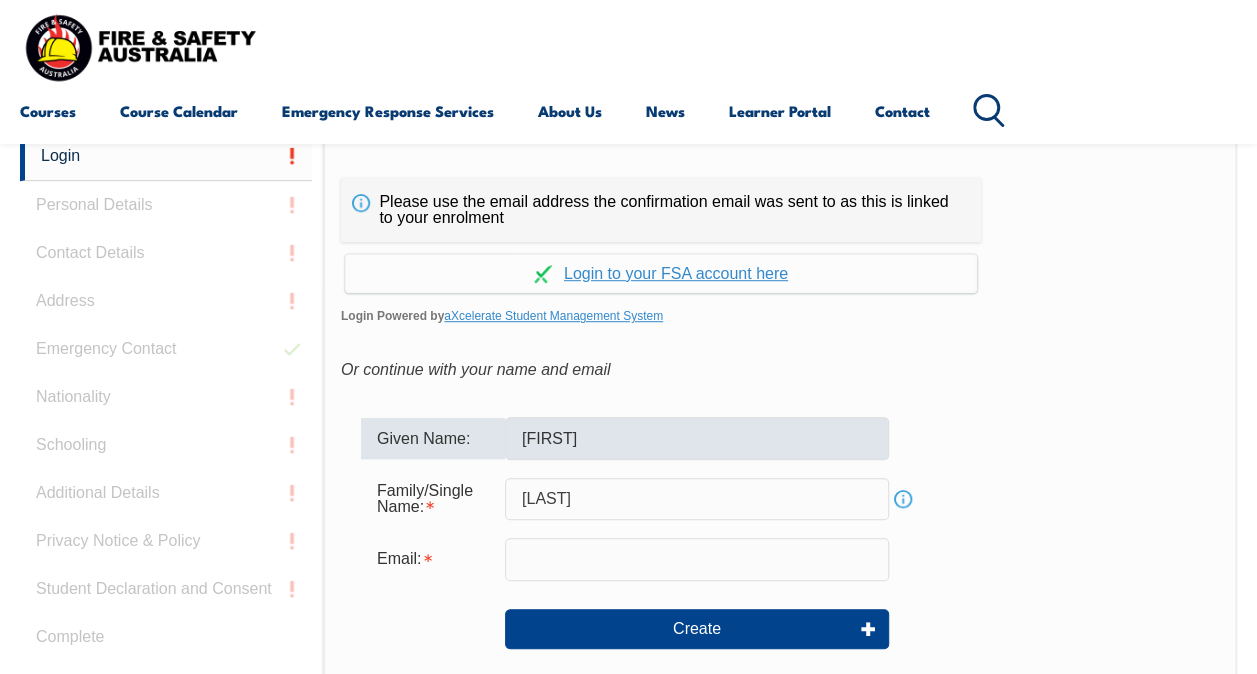 type on "[EMAIL]" 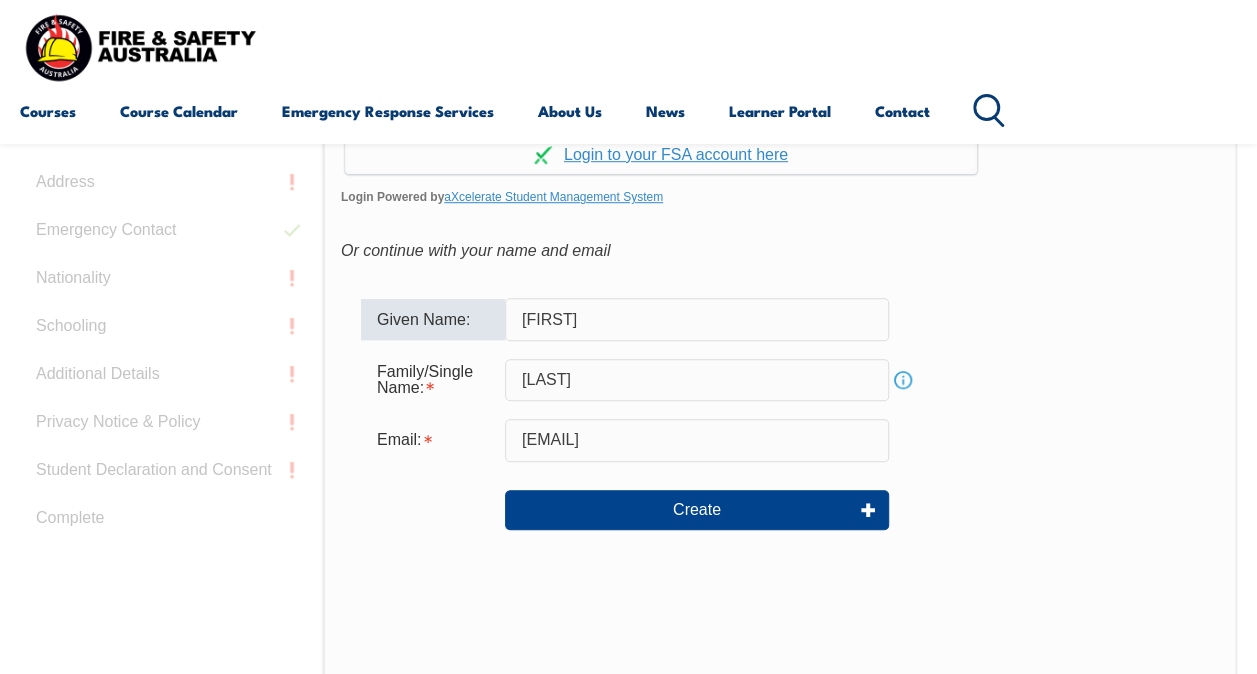 scroll, scrollTop: 593, scrollLeft: 0, axis: vertical 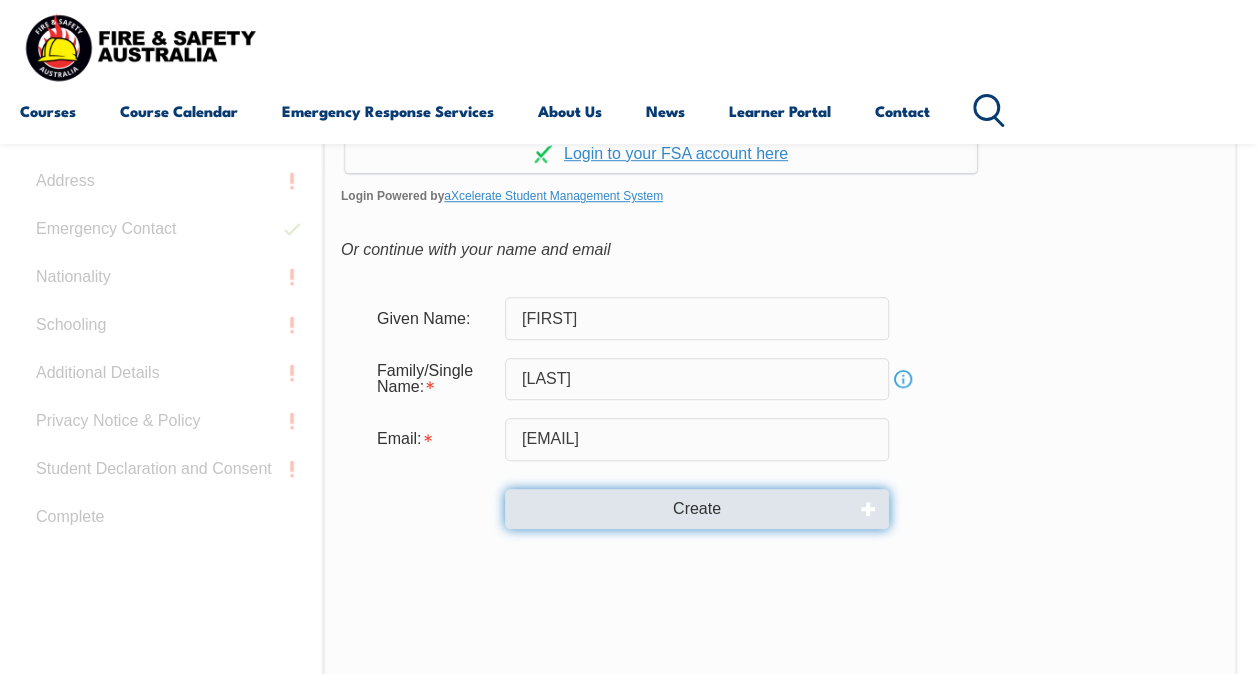 click on "Create" at bounding box center [697, 509] 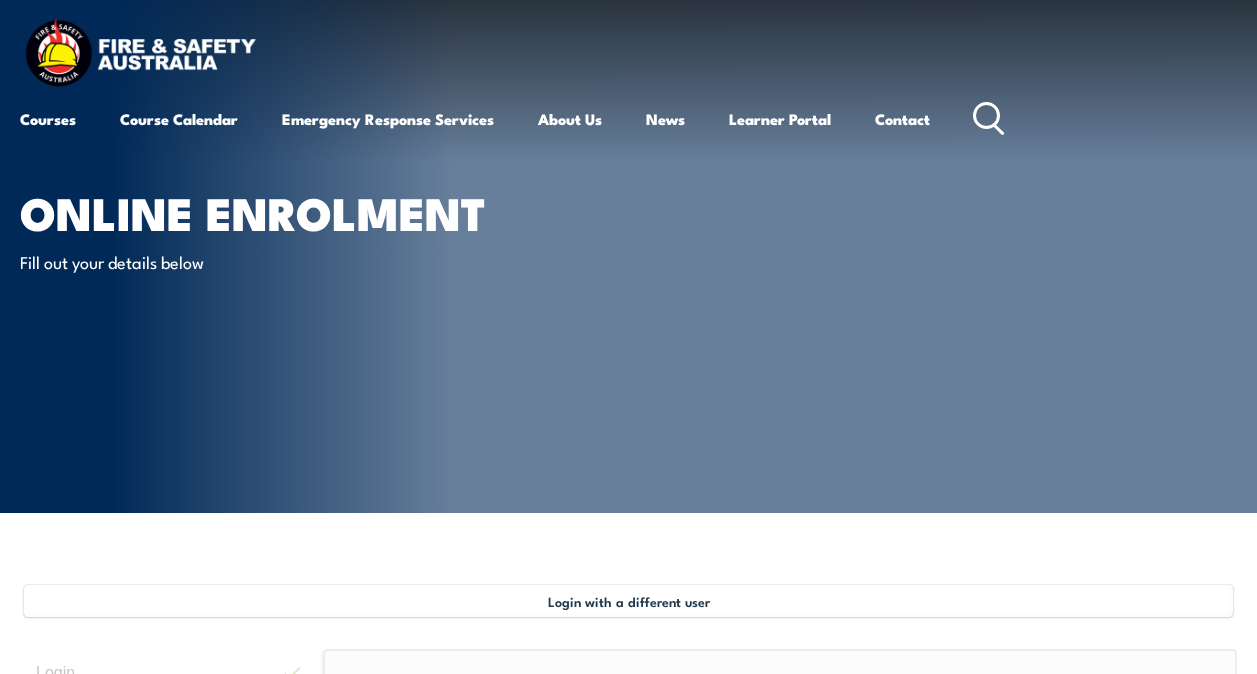 select on "Mr" 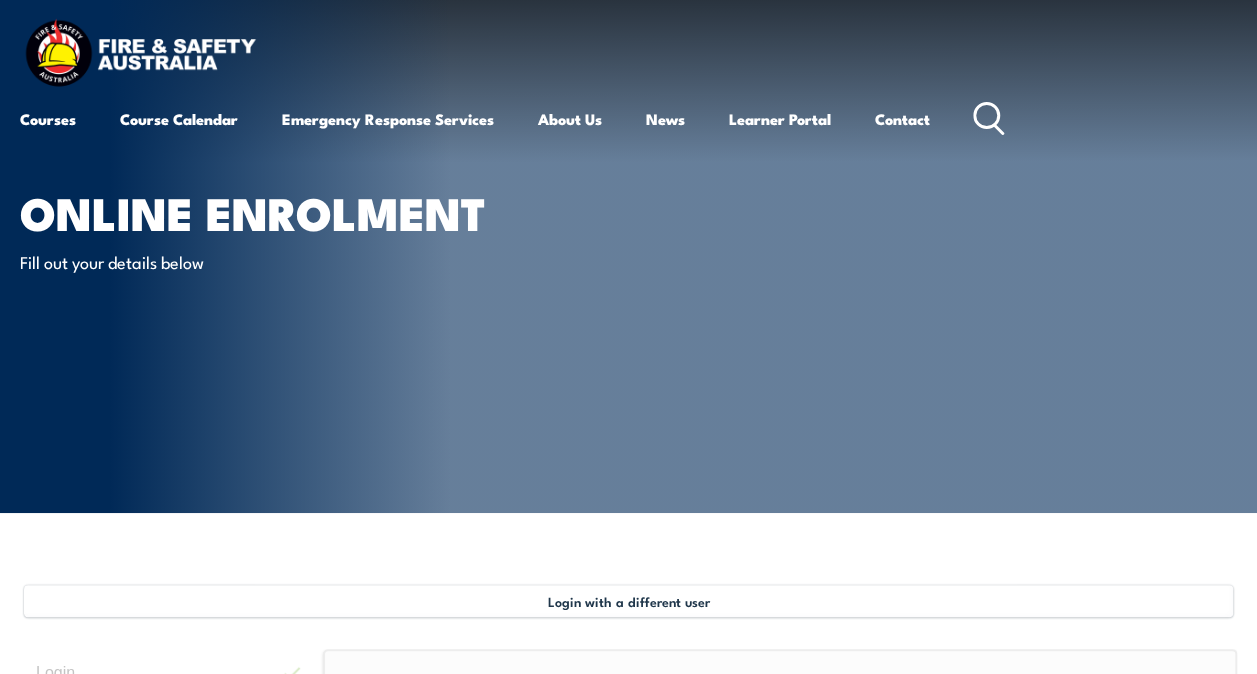 scroll, scrollTop: 0, scrollLeft: 0, axis: both 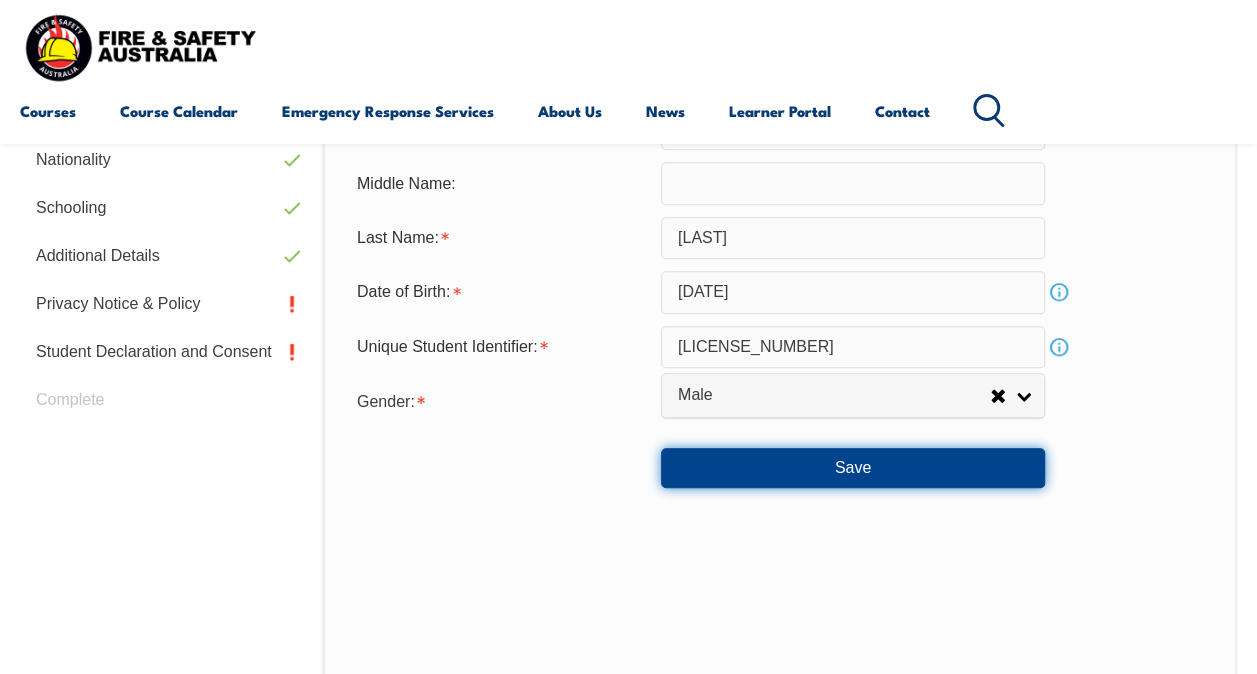click on "Save" at bounding box center [853, 468] 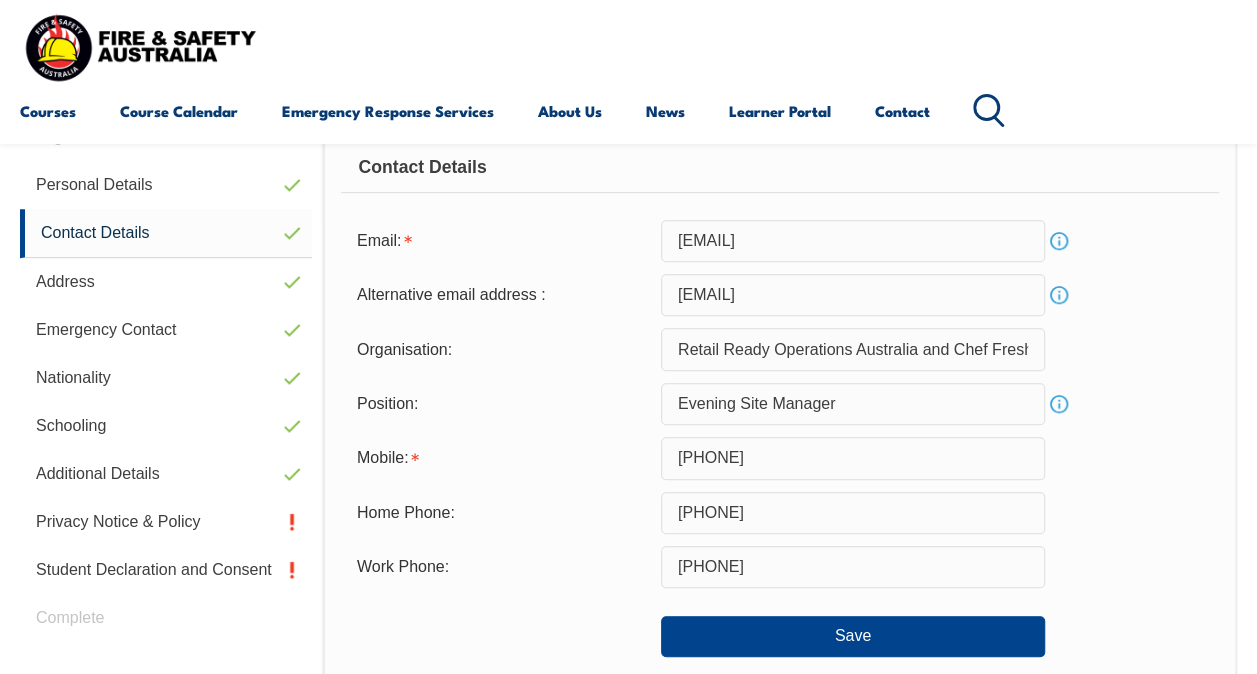 scroll, scrollTop: 485, scrollLeft: 0, axis: vertical 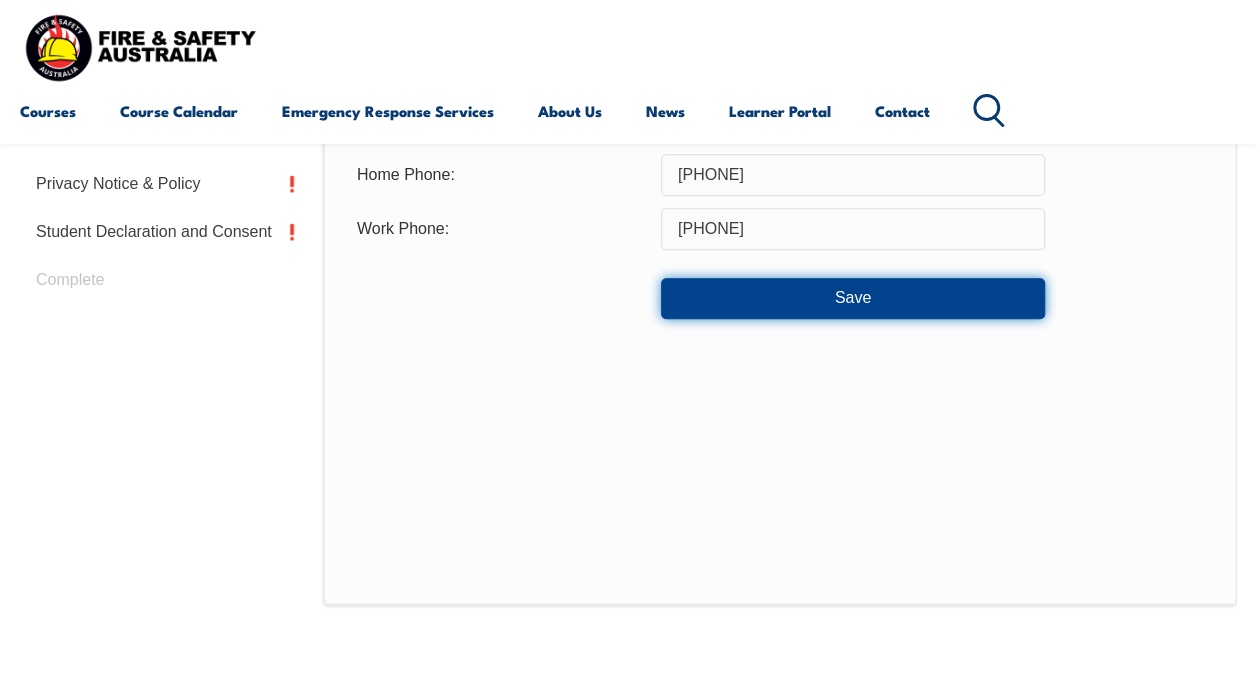 click on "Save" at bounding box center (853, 298) 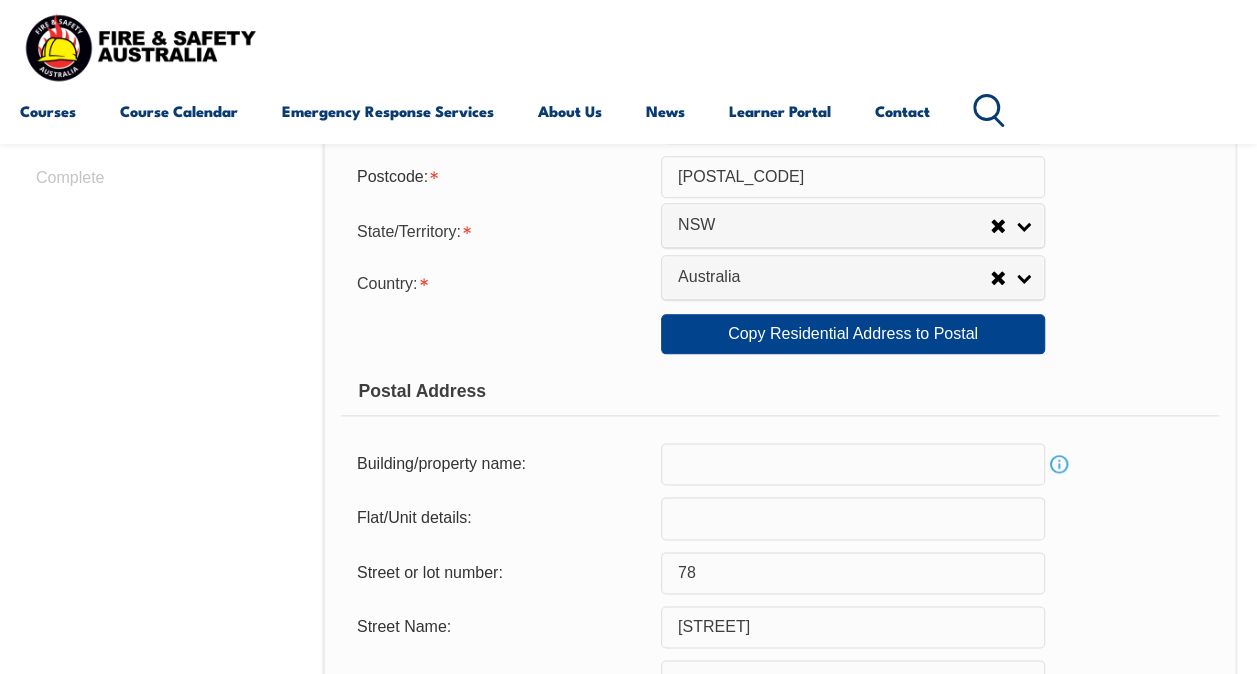 scroll, scrollTop: 1005, scrollLeft: 0, axis: vertical 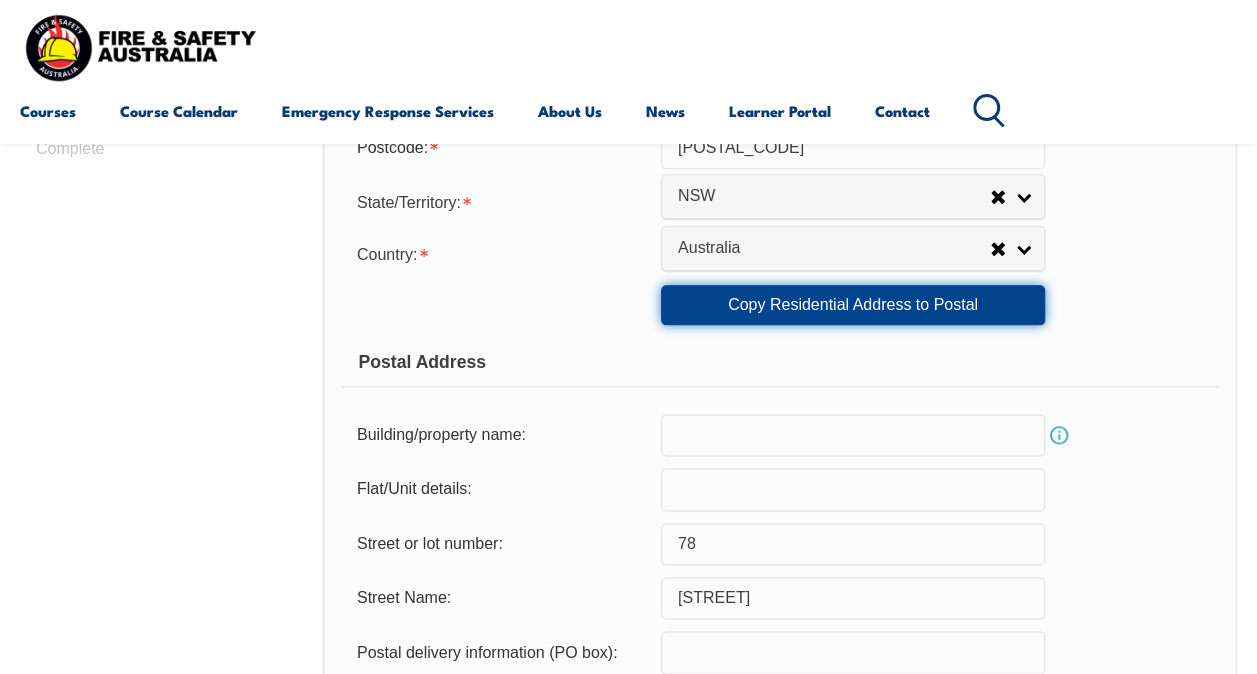 click on "Copy Residential Address to Postal" at bounding box center (853, 305) 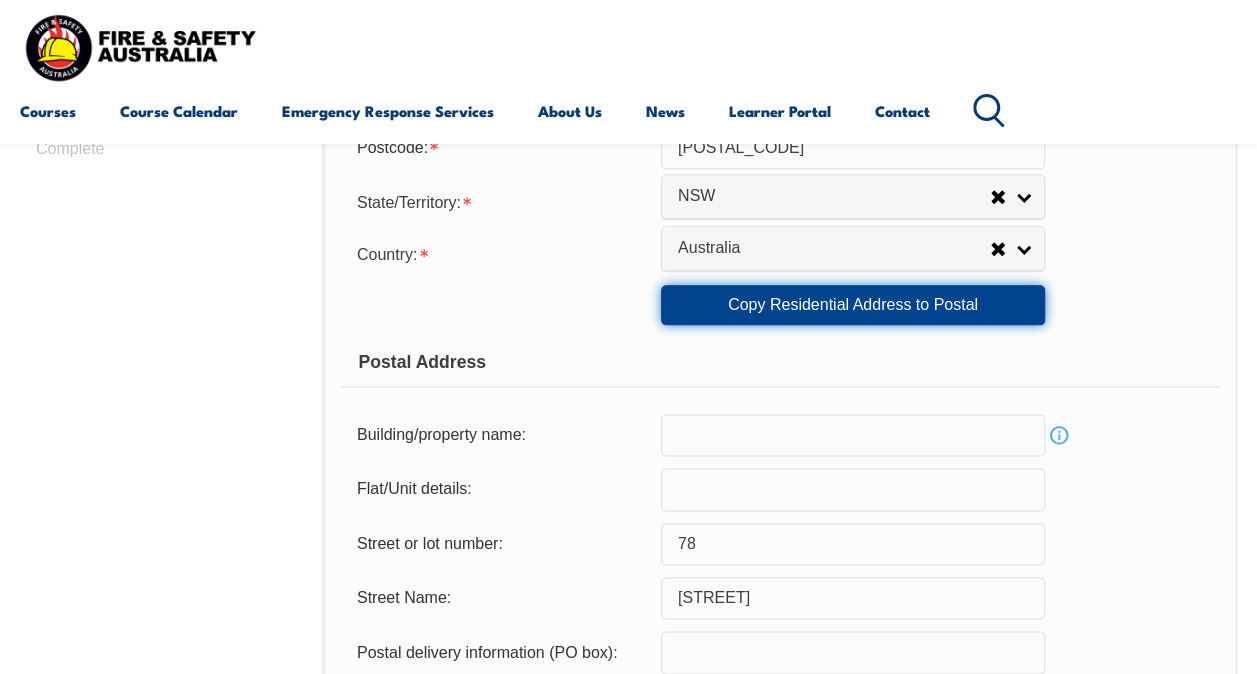 scroll, scrollTop: 1594, scrollLeft: 0, axis: vertical 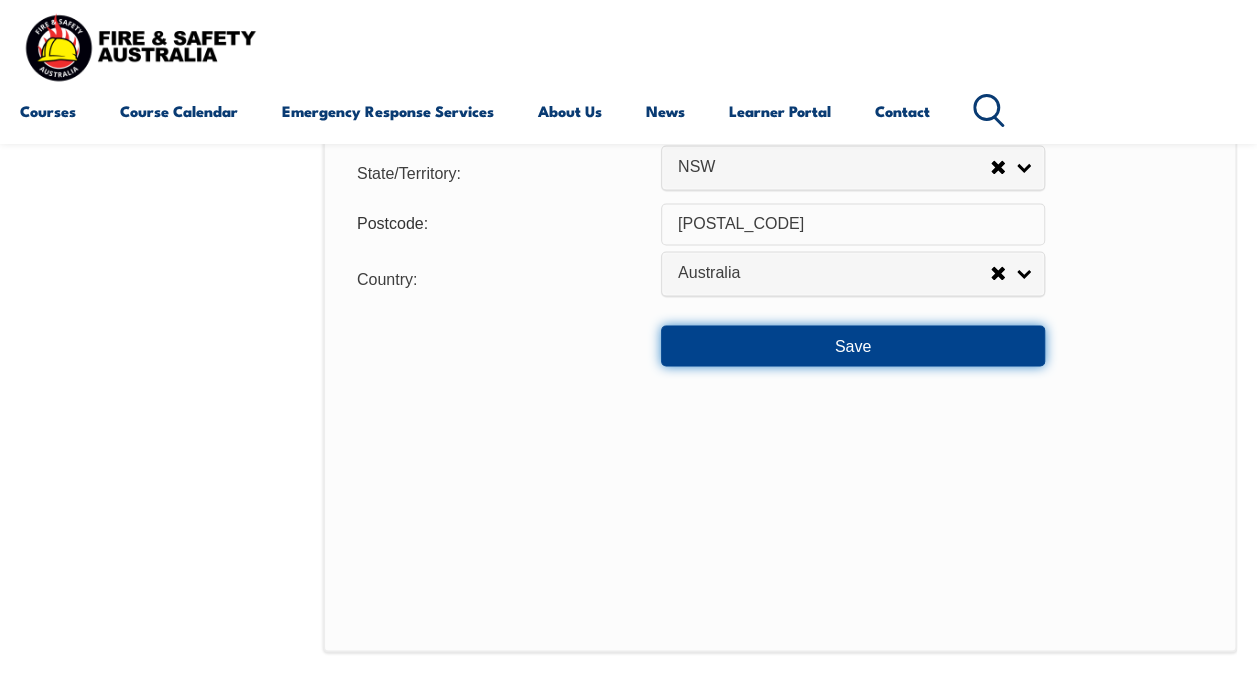 click on "Save" at bounding box center (853, 345) 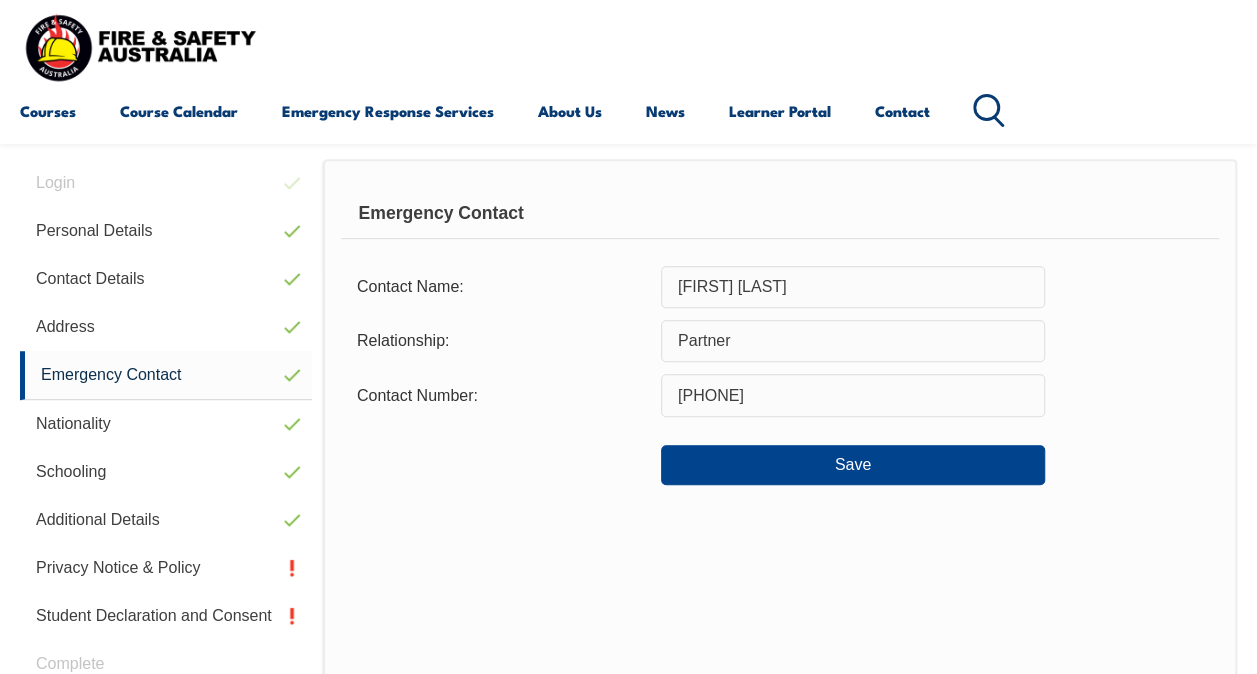 scroll, scrollTop: 485, scrollLeft: 0, axis: vertical 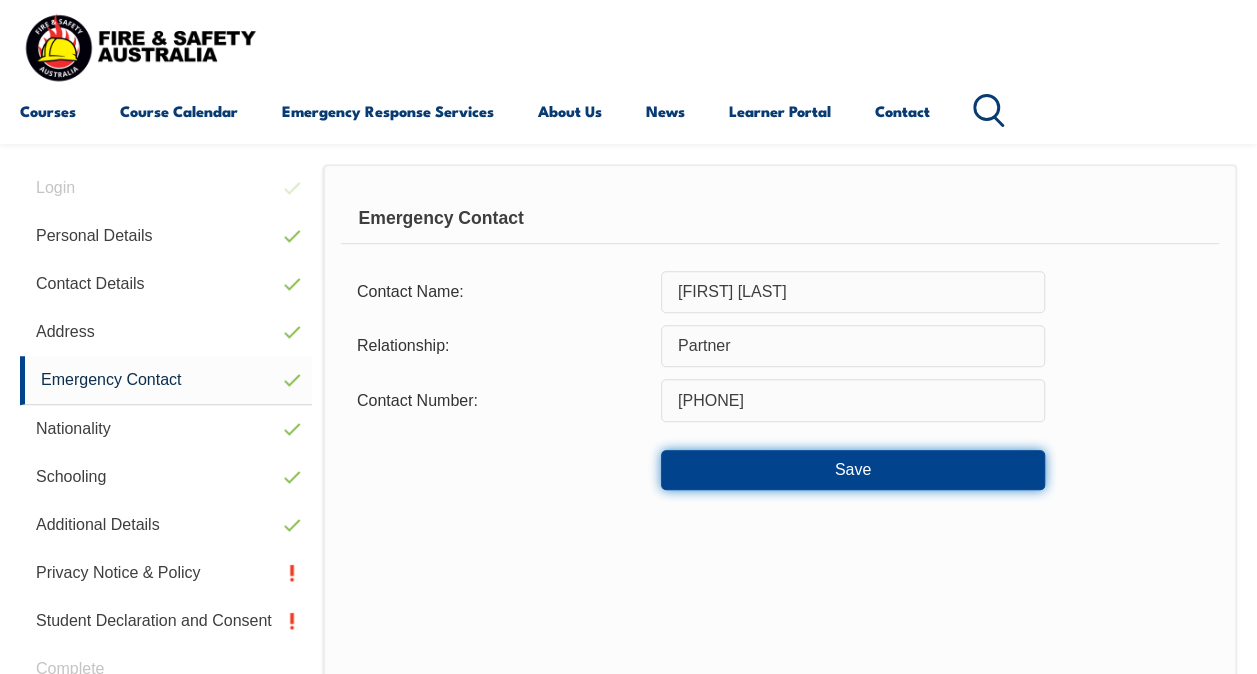 click on "Save" at bounding box center [853, 470] 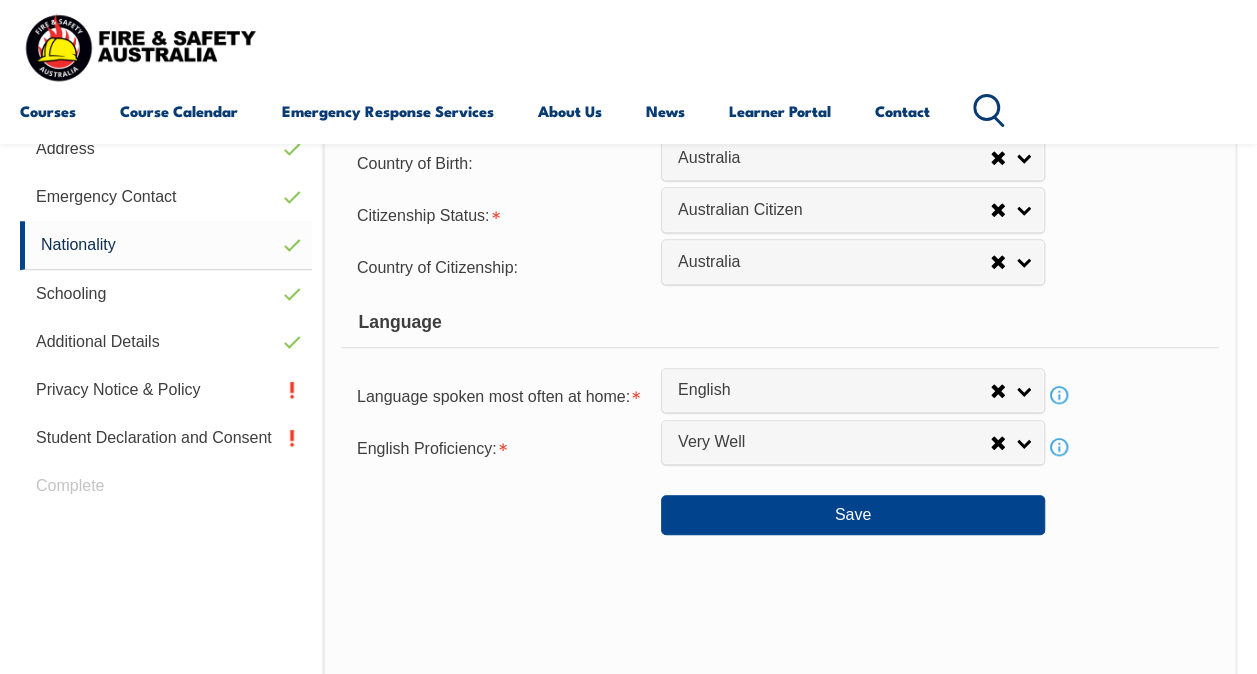 scroll, scrollTop: 685, scrollLeft: 0, axis: vertical 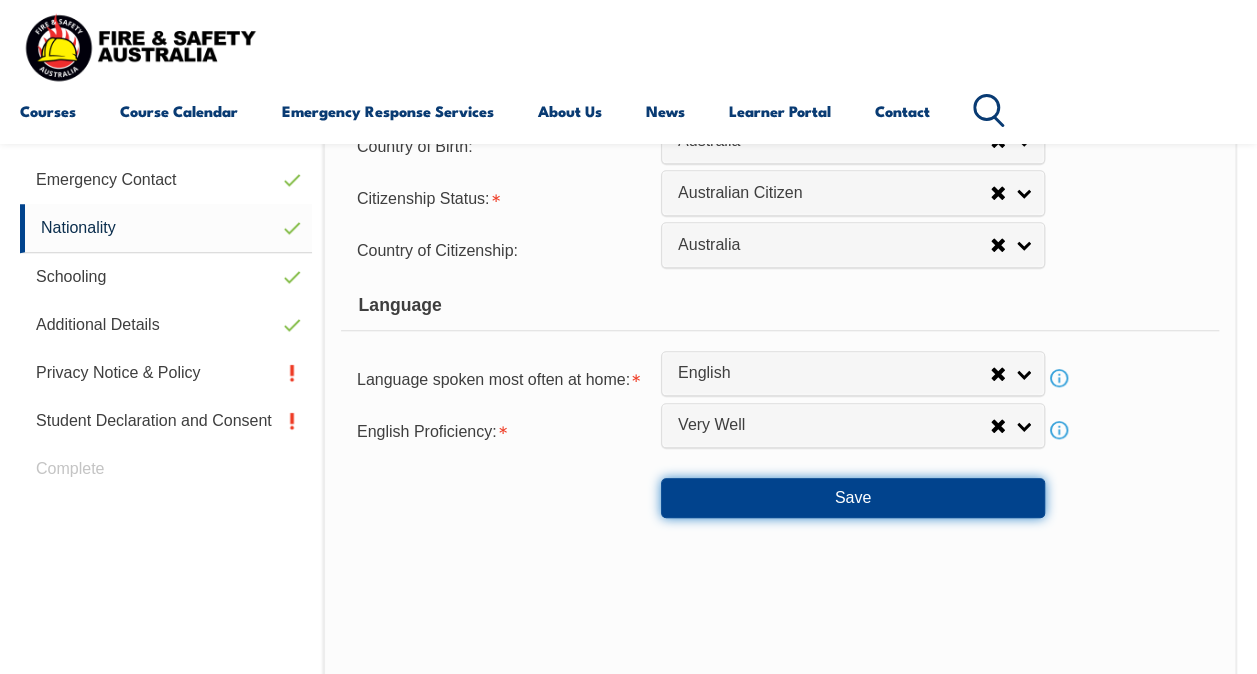 click on "Save" at bounding box center (853, 498) 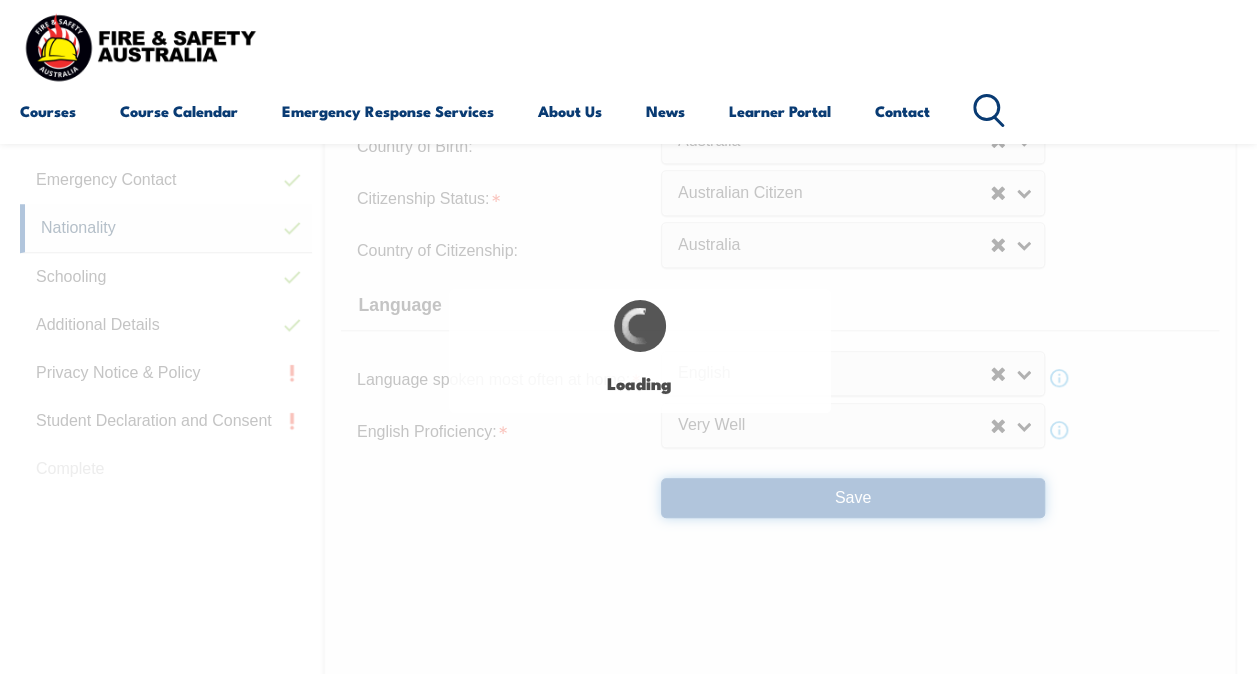 select on "false" 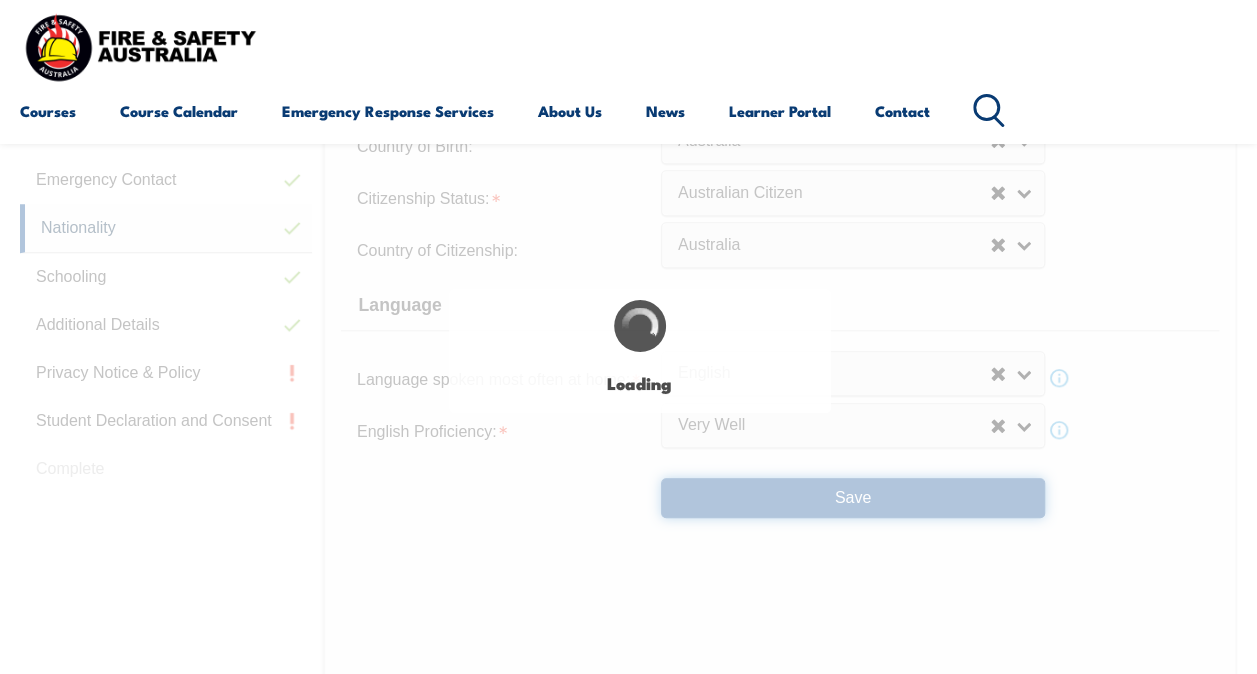 select on "true" 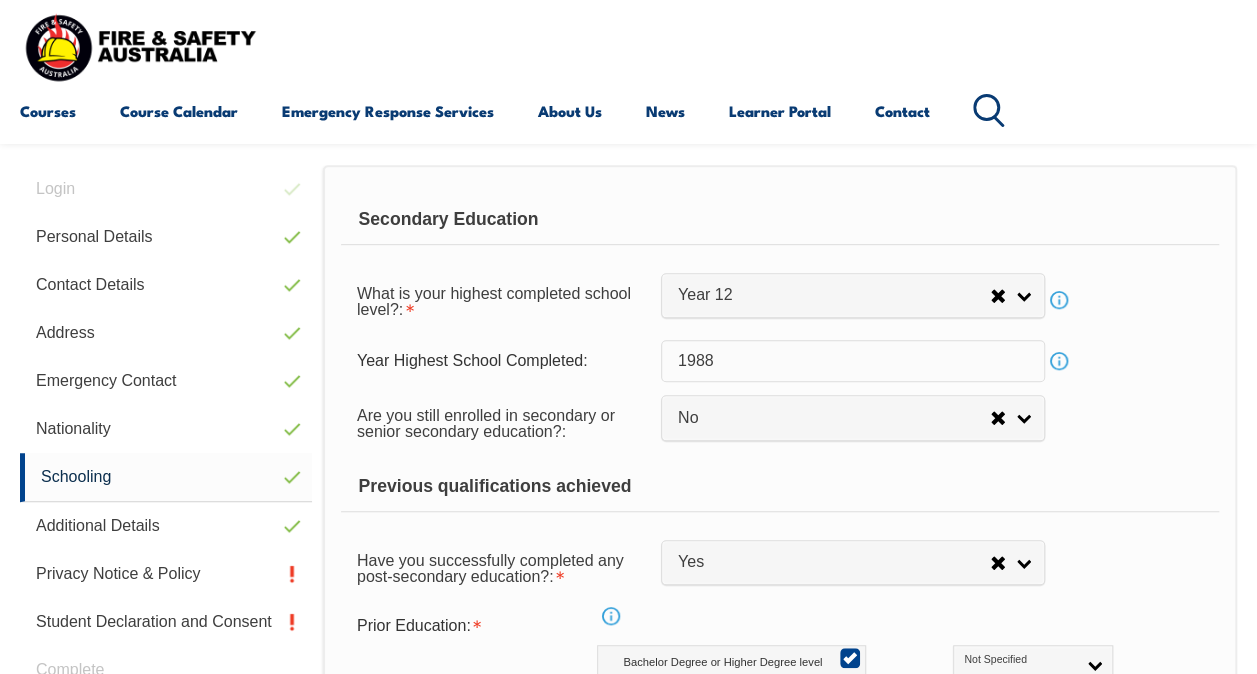 scroll, scrollTop: 1074, scrollLeft: 0, axis: vertical 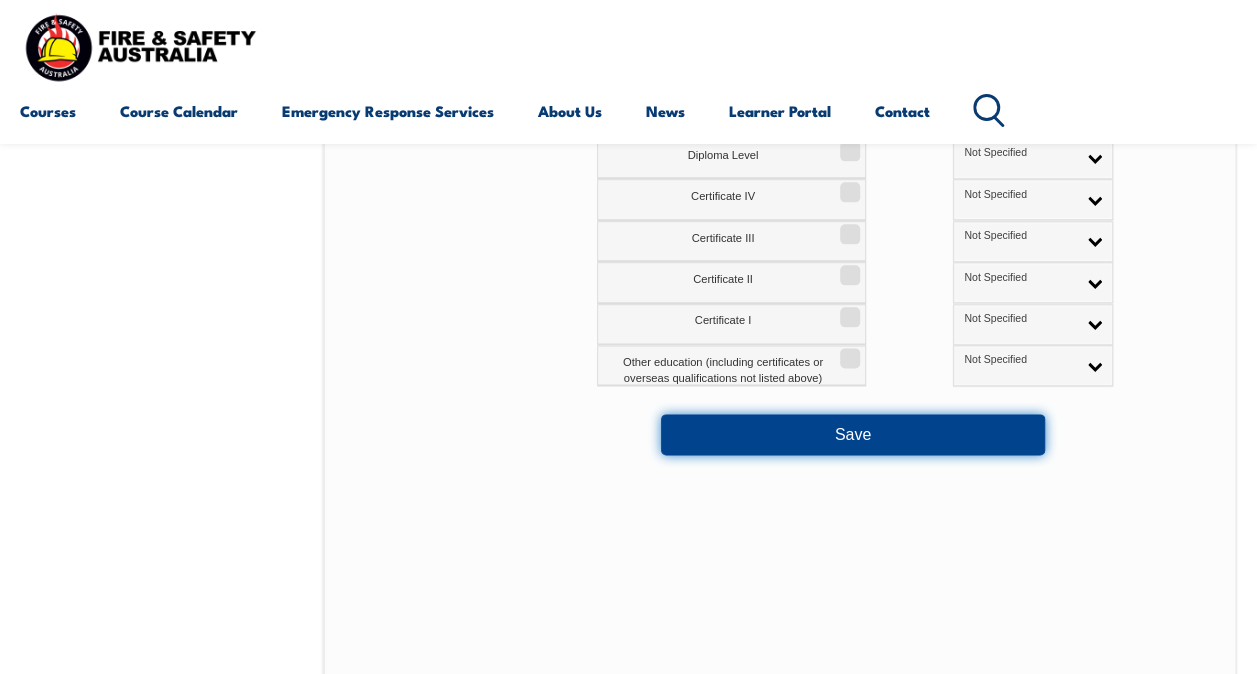 click on "Save" at bounding box center (853, 434) 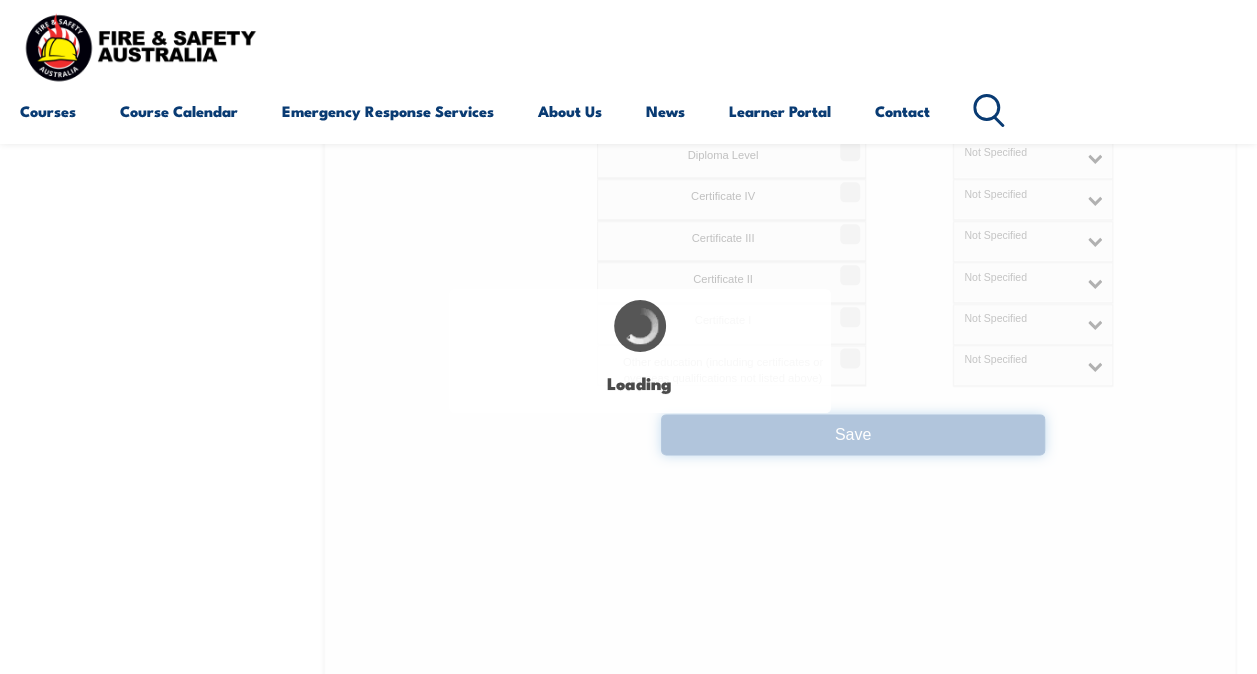 select on "false" 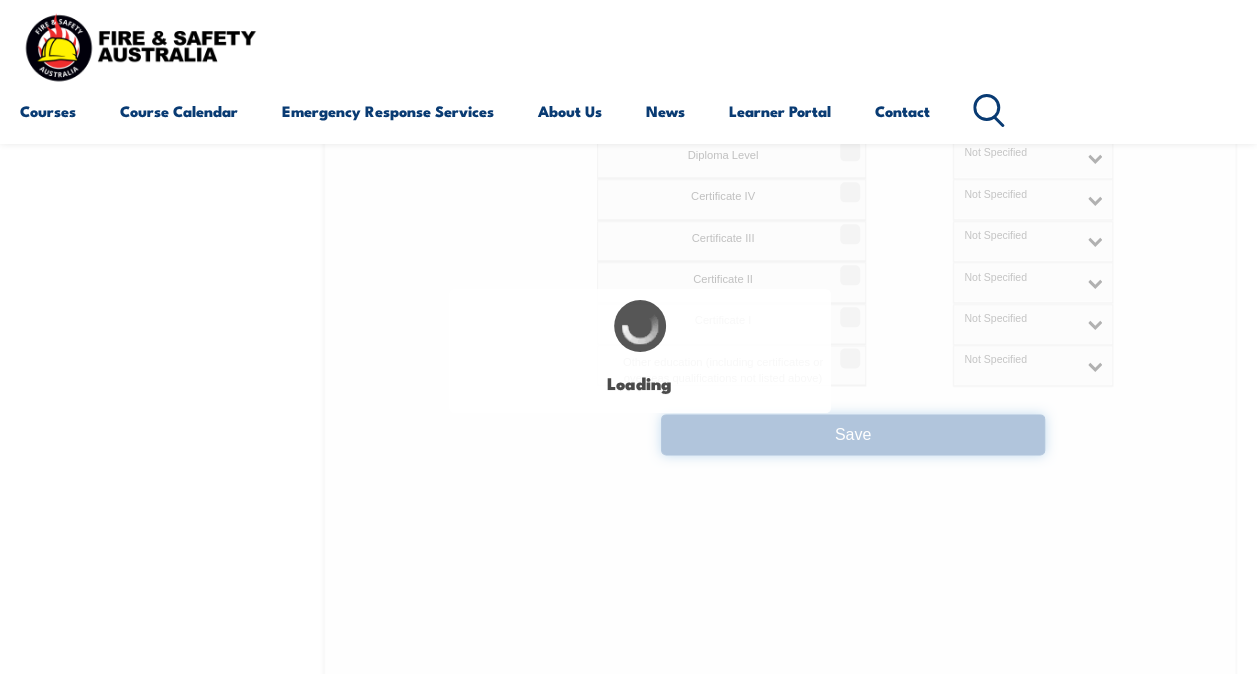 select on "false" 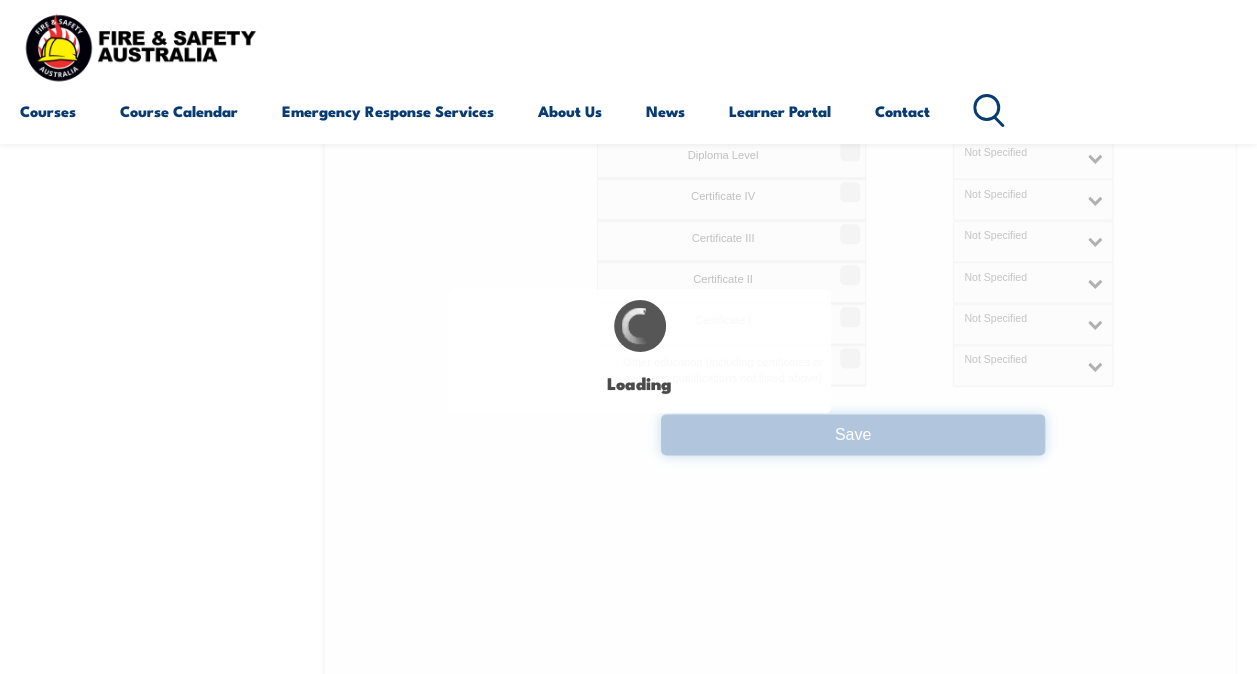select on "true" 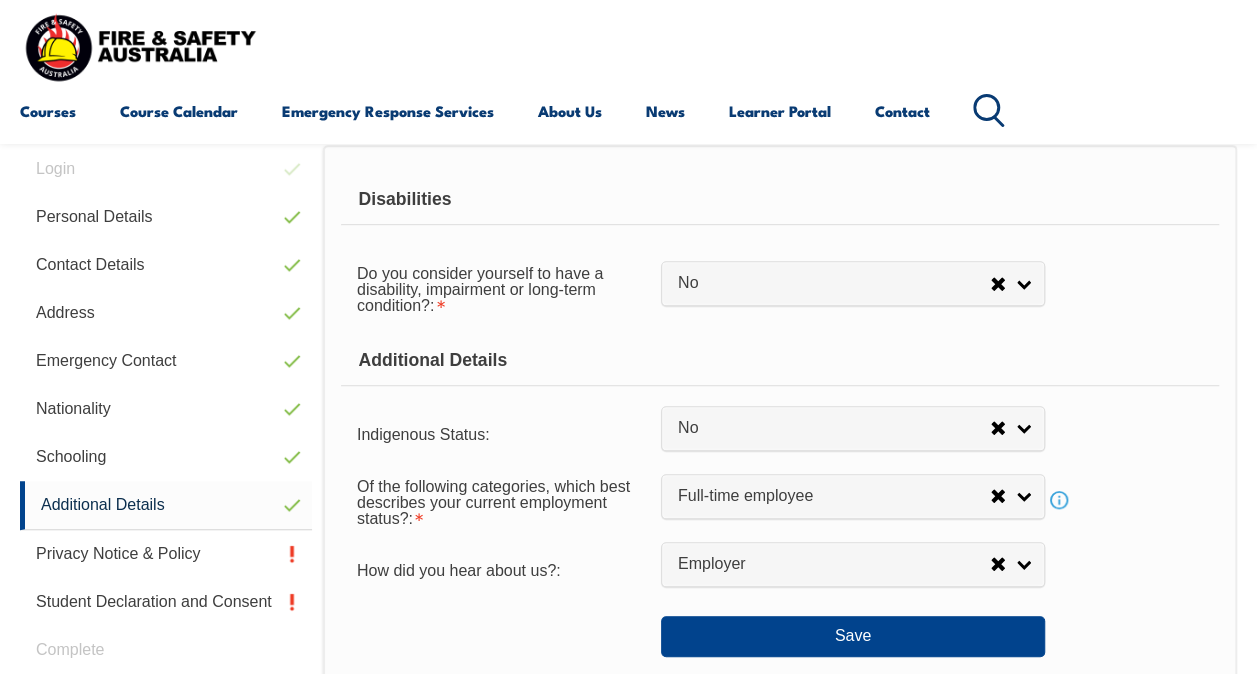 scroll, scrollTop: 485, scrollLeft: 0, axis: vertical 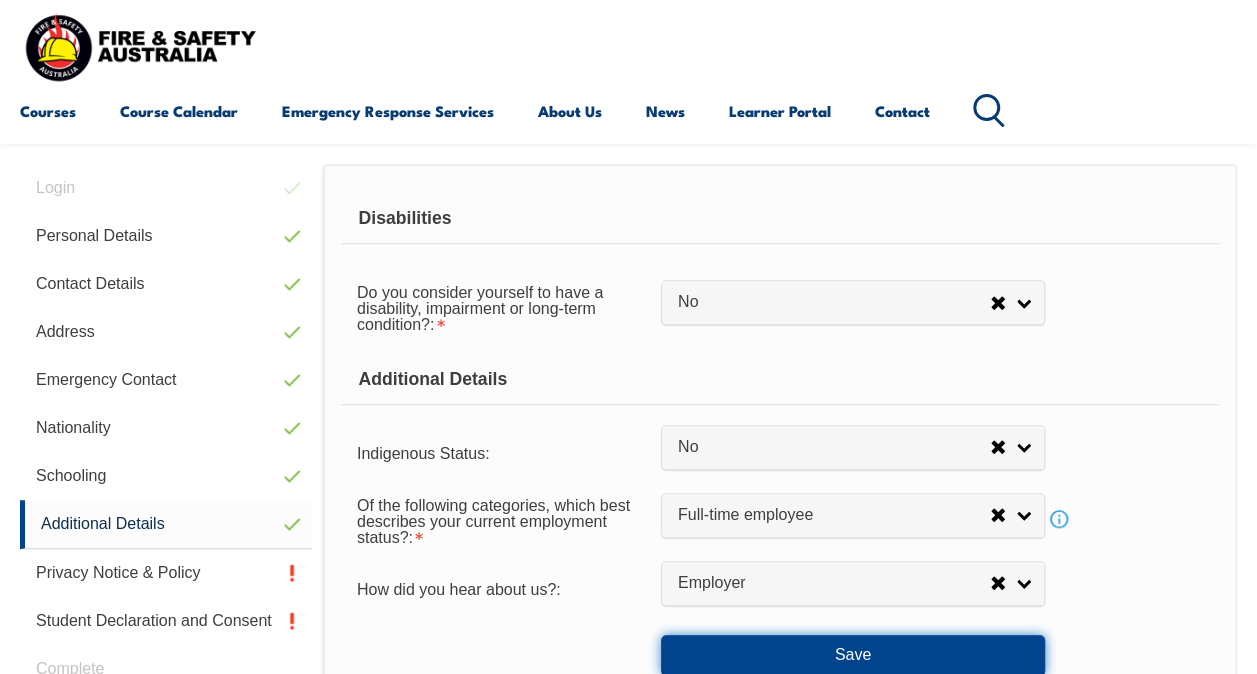 click on "Save" at bounding box center [853, 655] 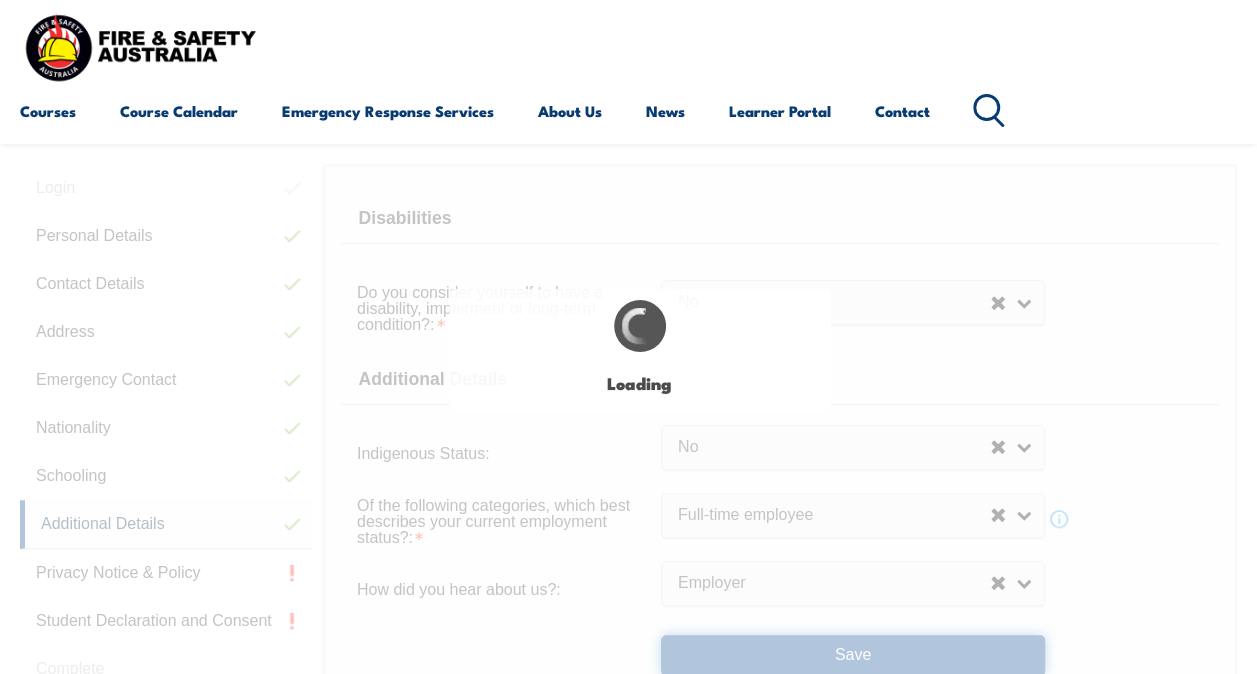 select on "false" 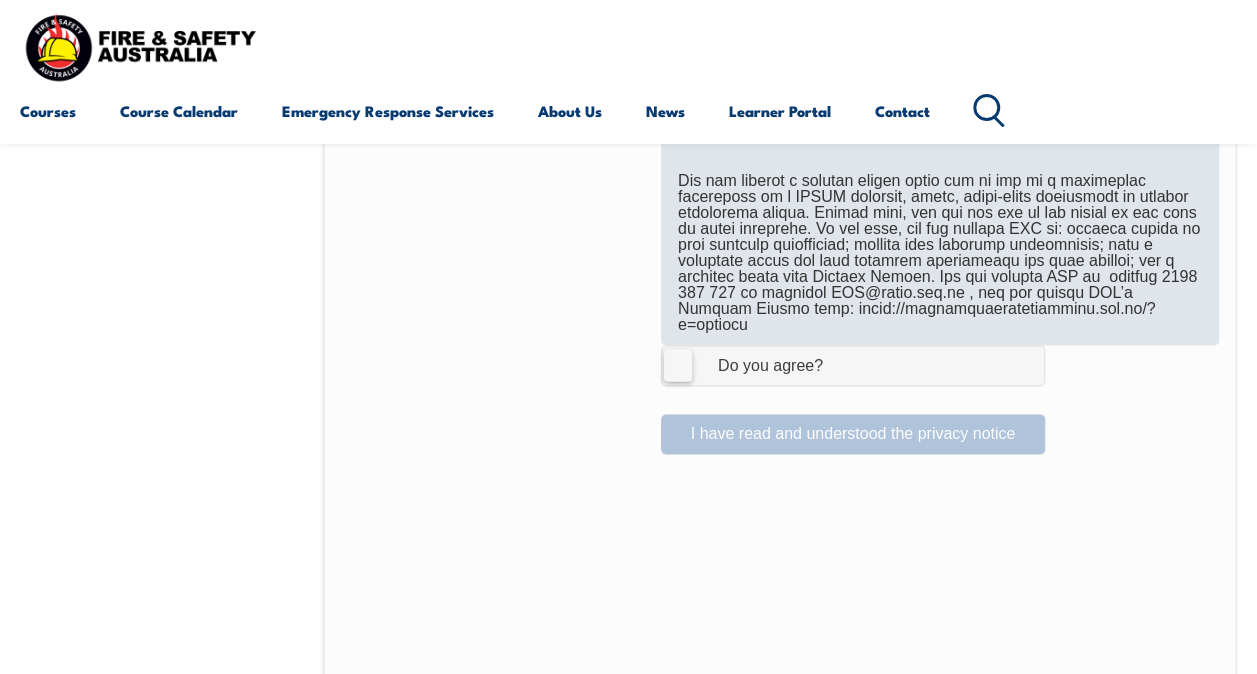 scroll, scrollTop: 1384, scrollLeft: 0, axis: vertical 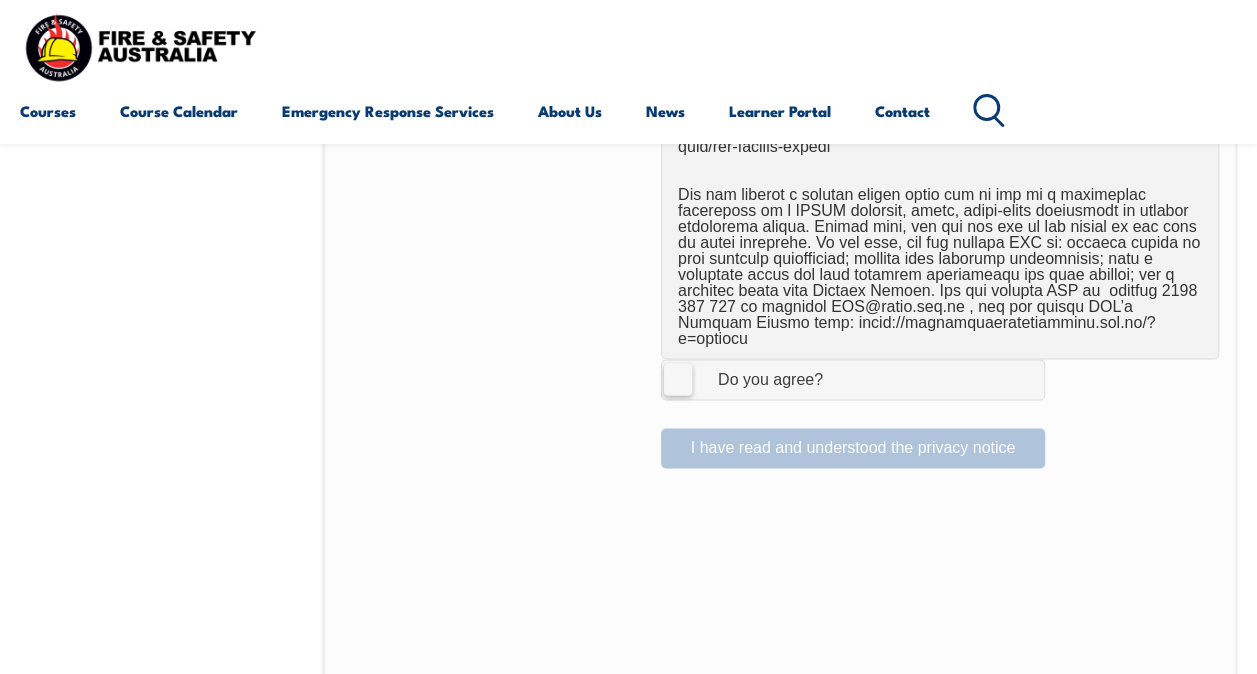click on "I Agree Do you agree?" at bounding box center [853, 379] 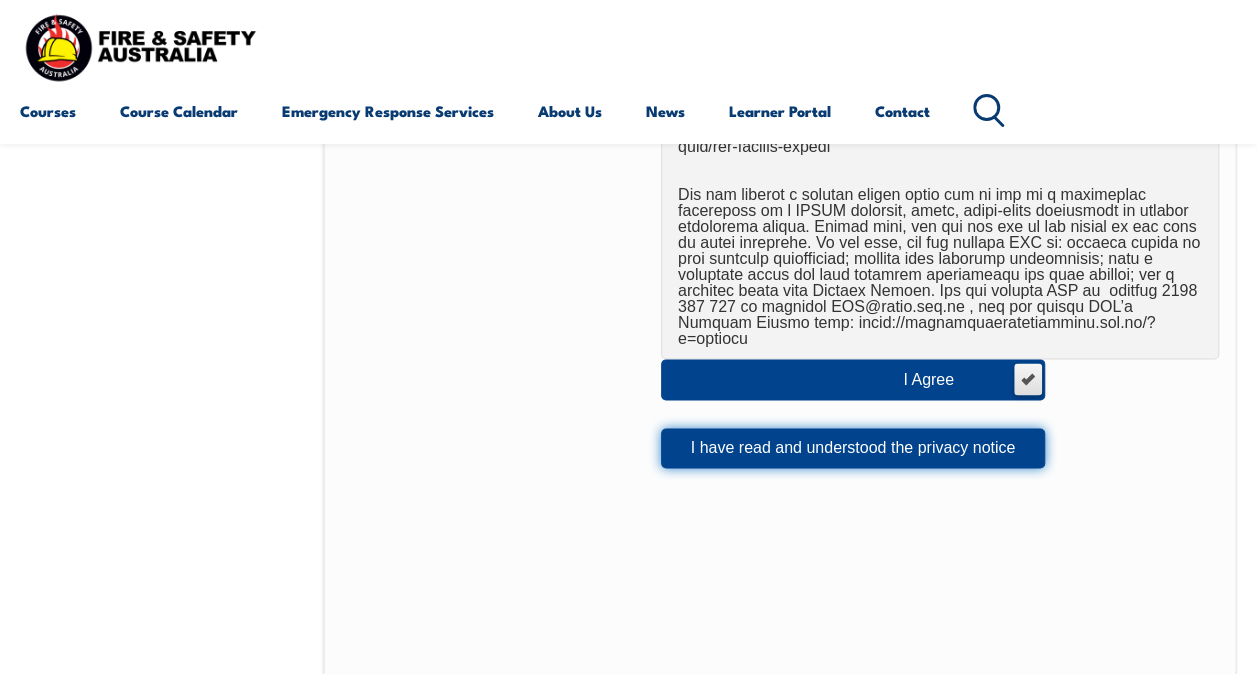 click on "I have read and understood the privacy notice" at bounding box center (853, 448) 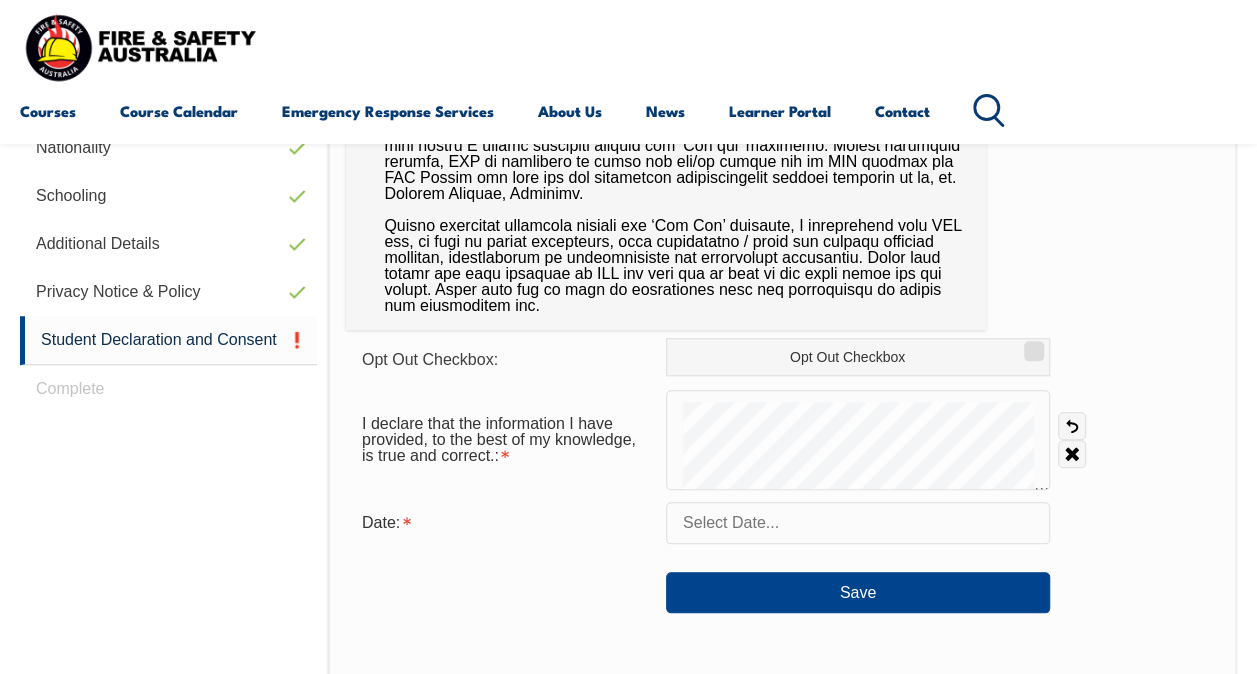 scroll, scrollTop: 805, scrollLeft: 0, axis: vertical 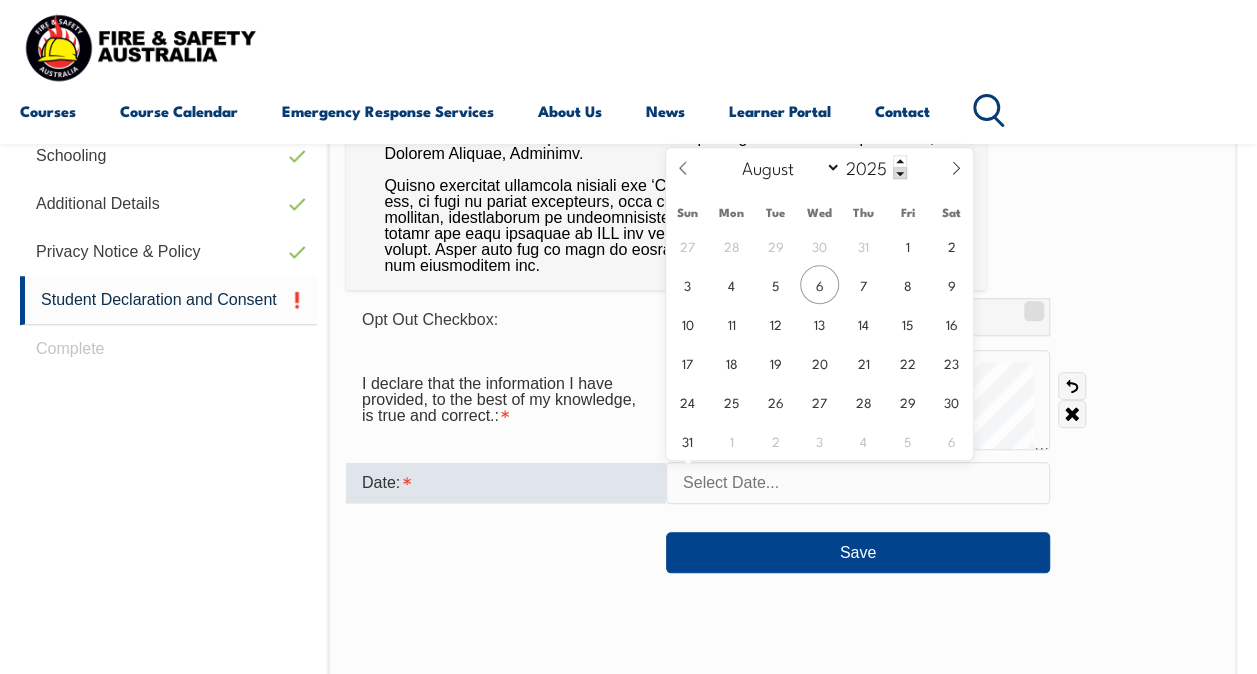 click at bounding box center [858, 483] 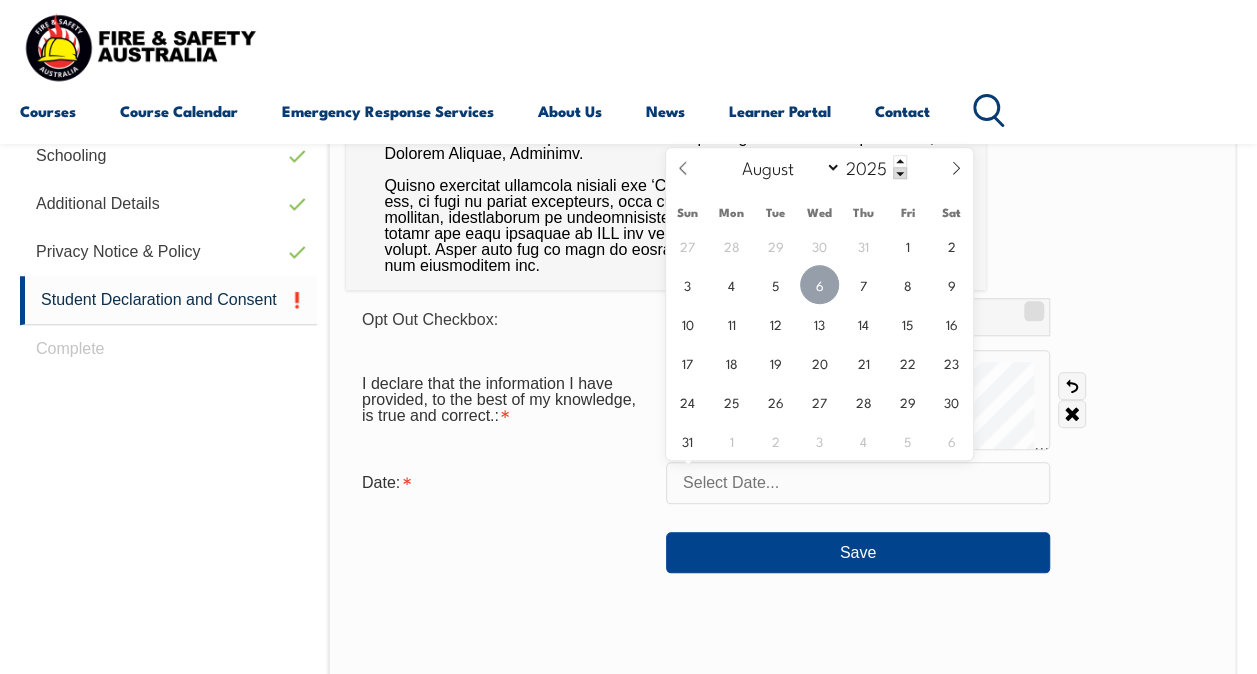 click on "6" at bounding box center (819, 284) 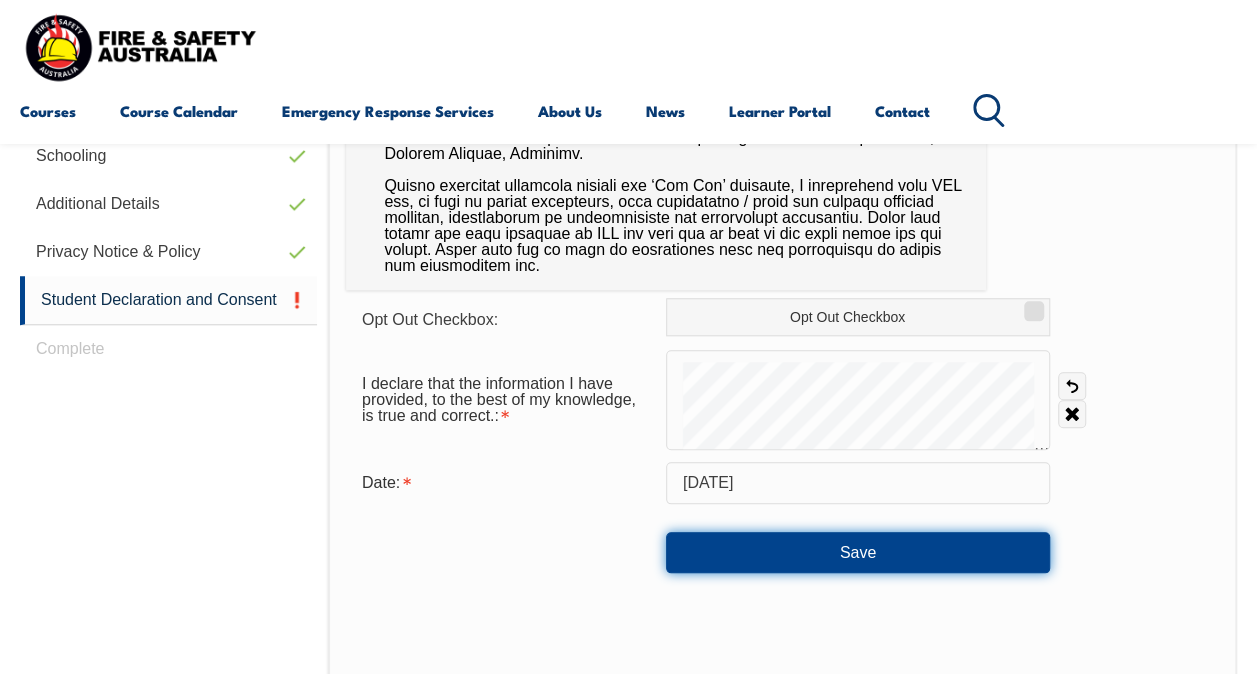 click on "Save" at bounding box center [858, 552] 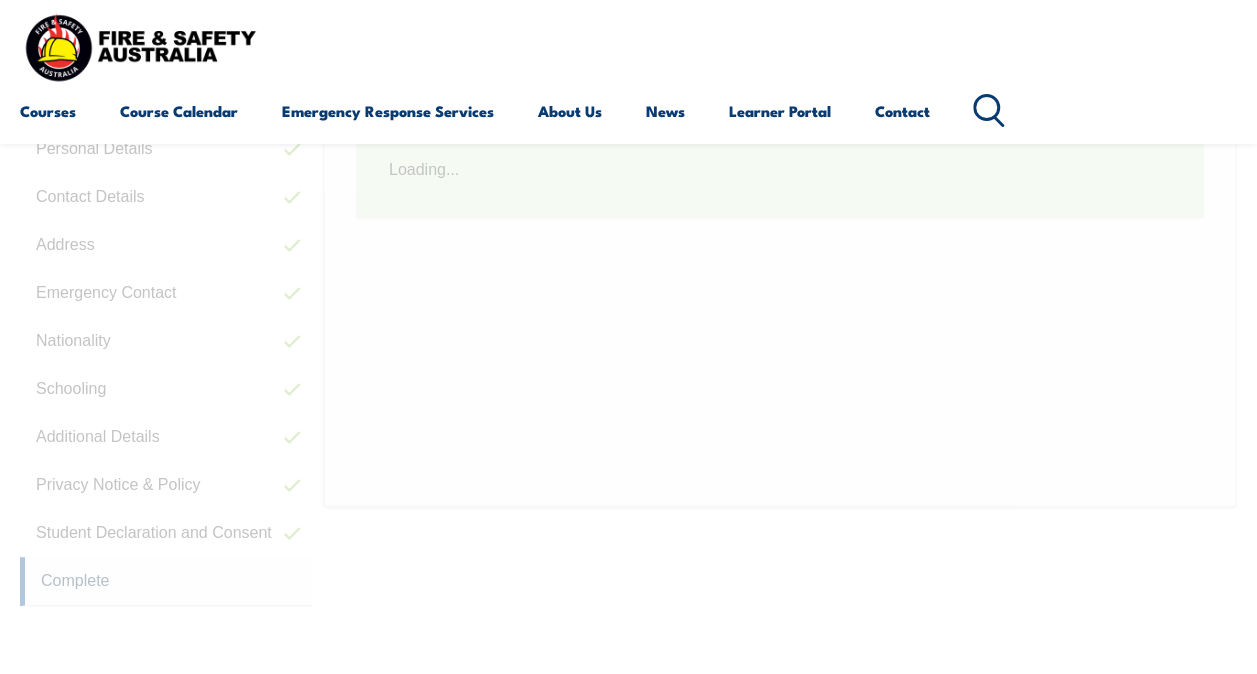 scroll, scrollTop: 484, scrollLeft: 0, axis: vertical 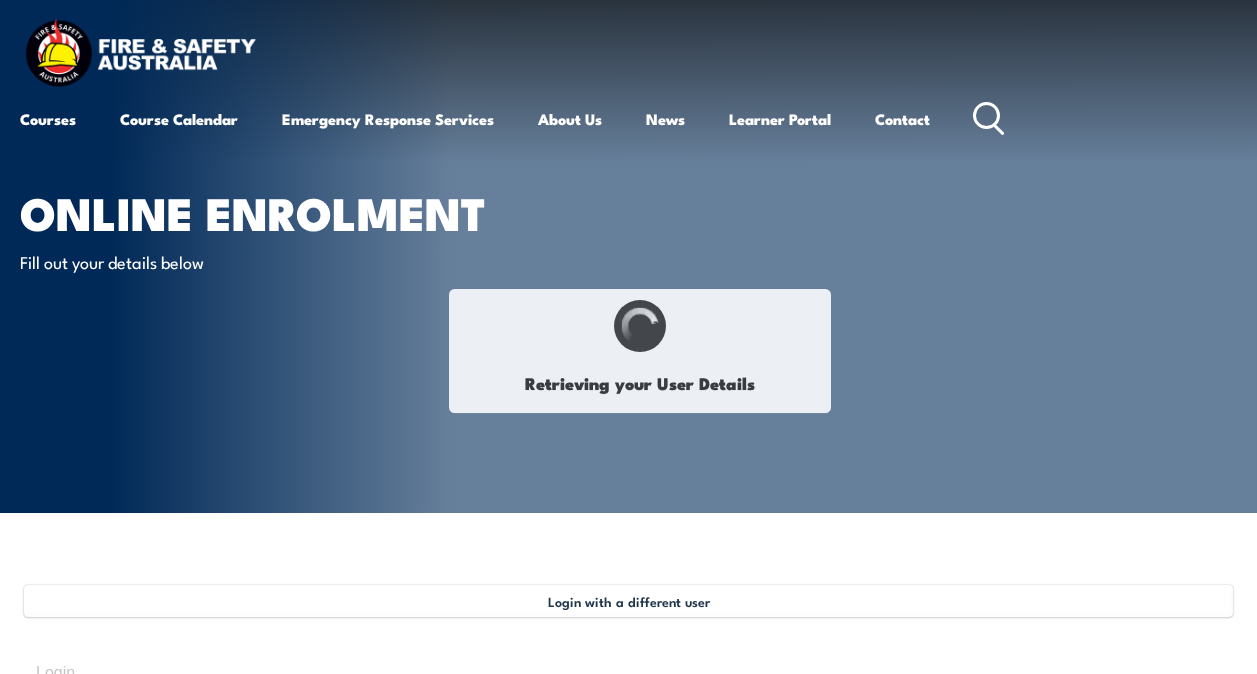 select on "Mr" 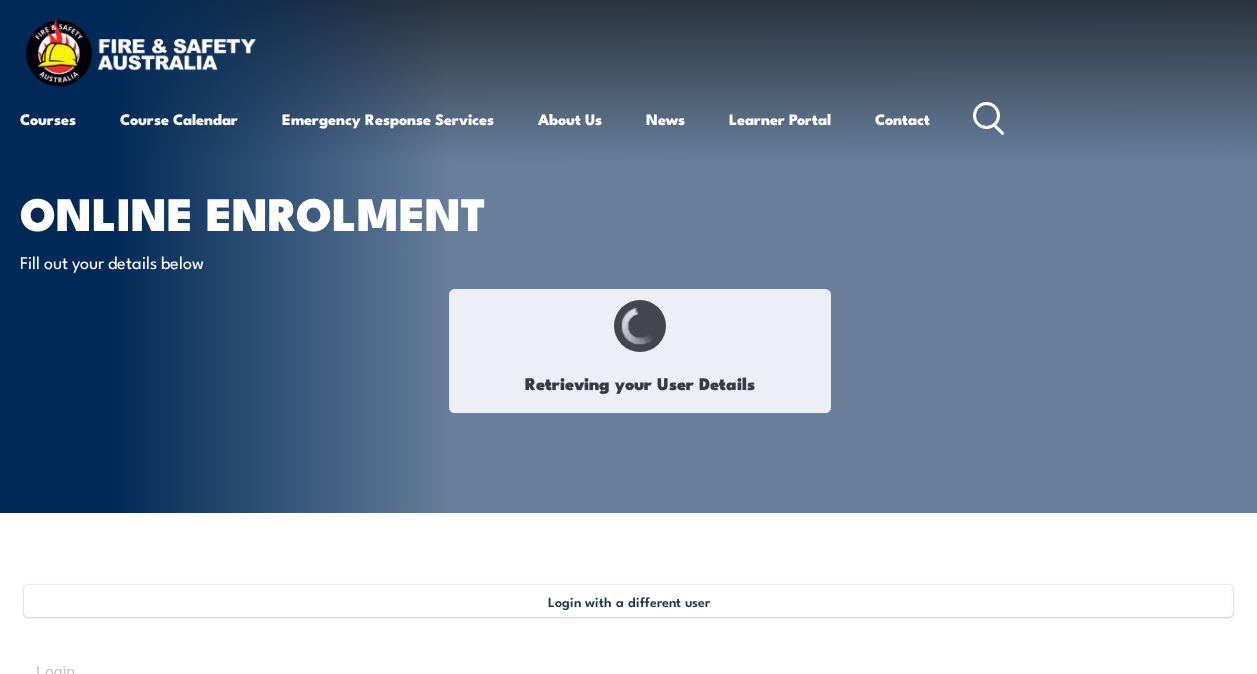 type on "Francois" 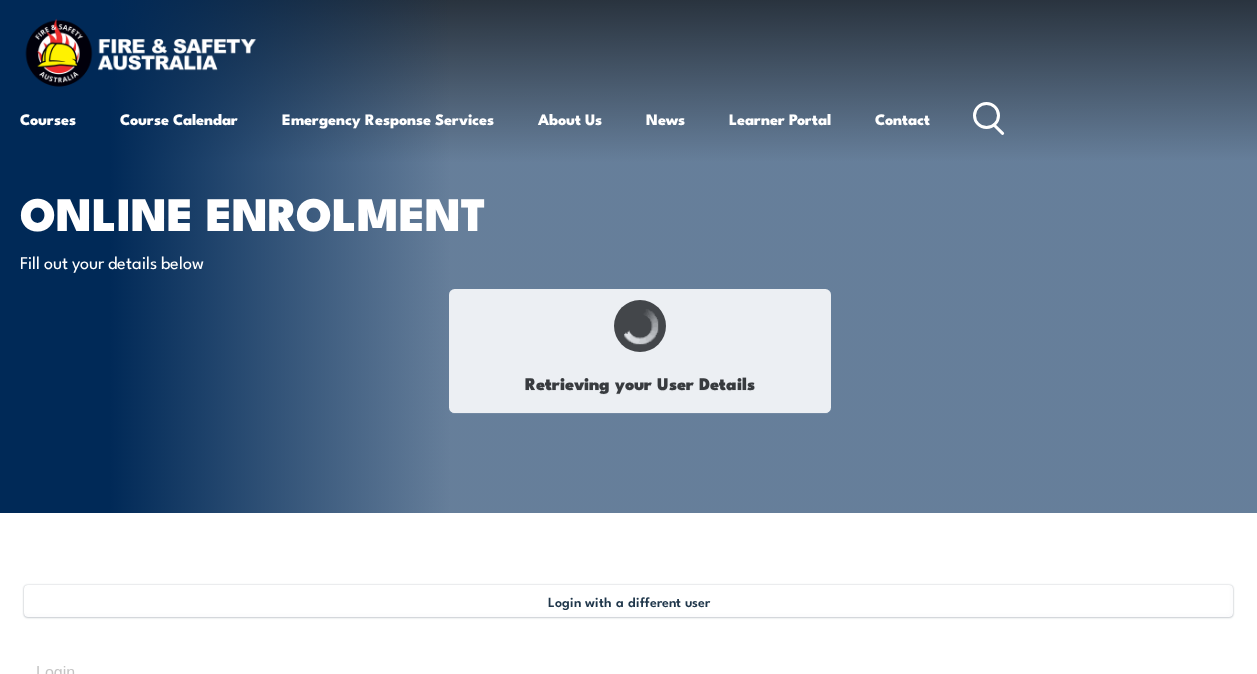 type on "Frank" 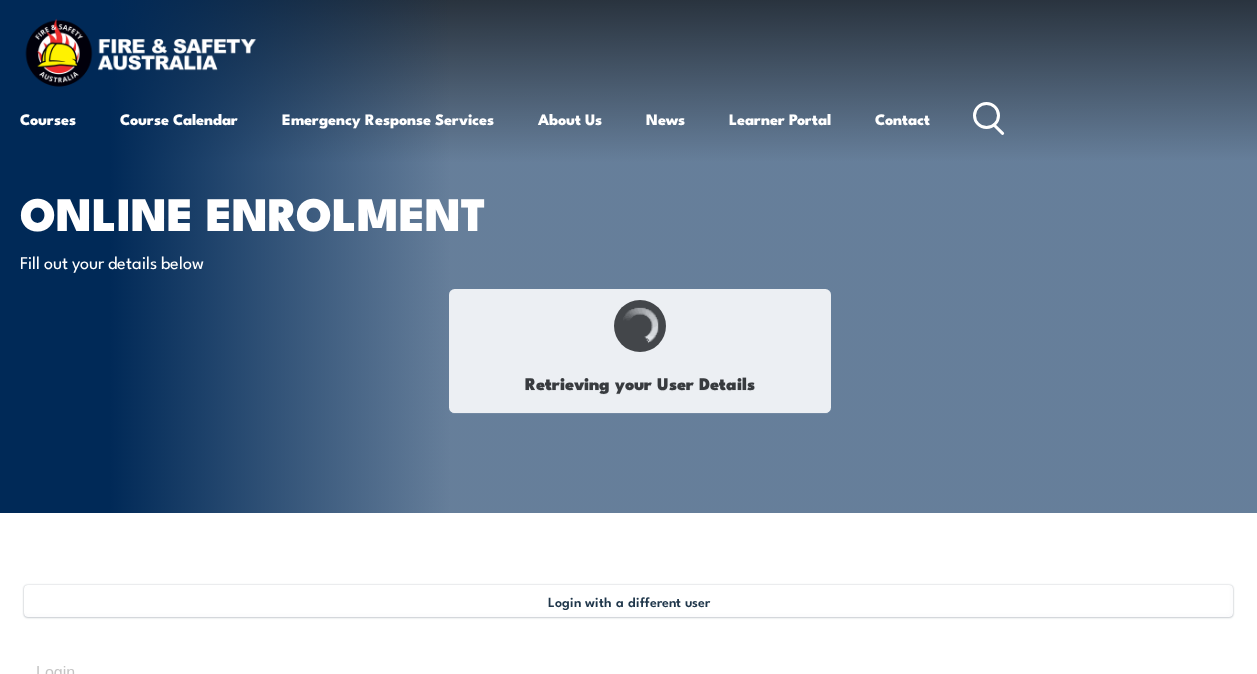 type on "Haddad" 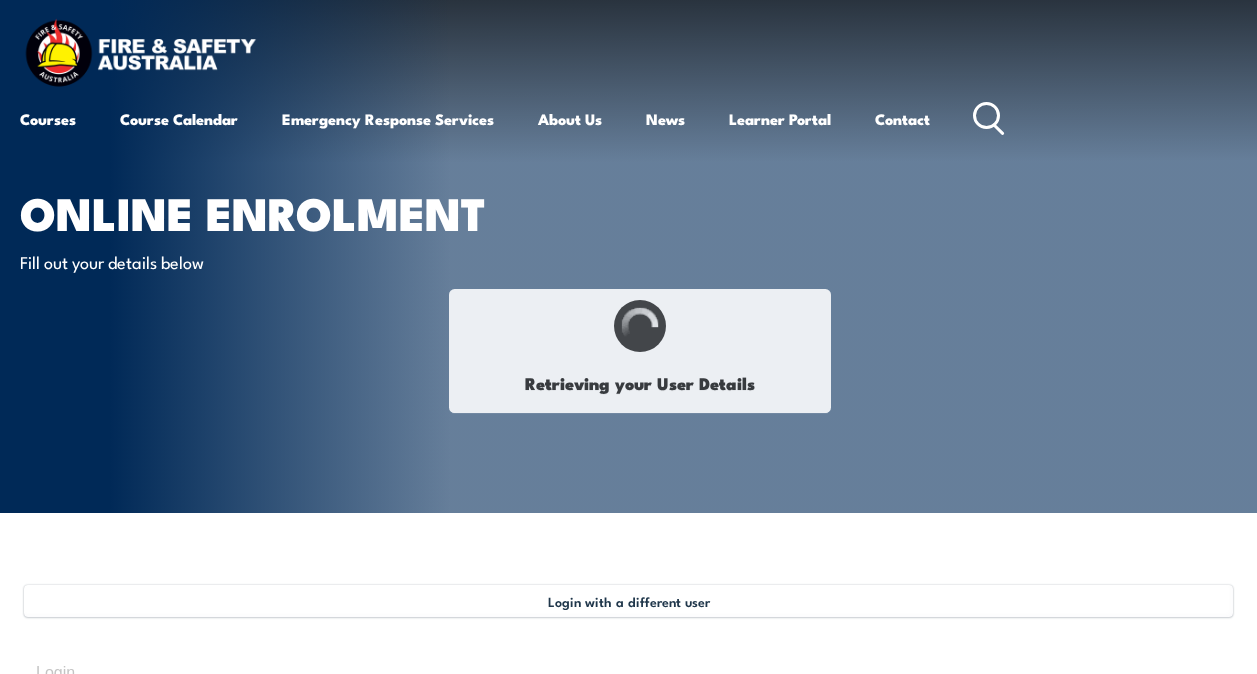 type on "September 6, 1971" 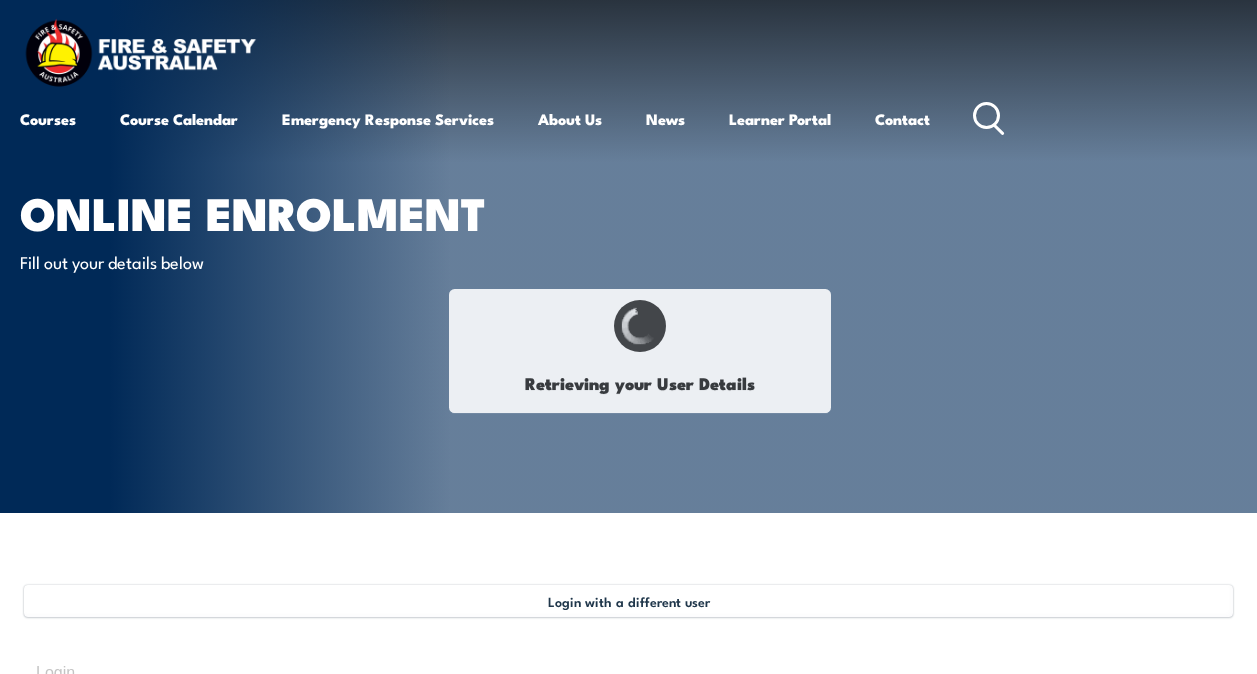type on "GE7DQPHUL6" 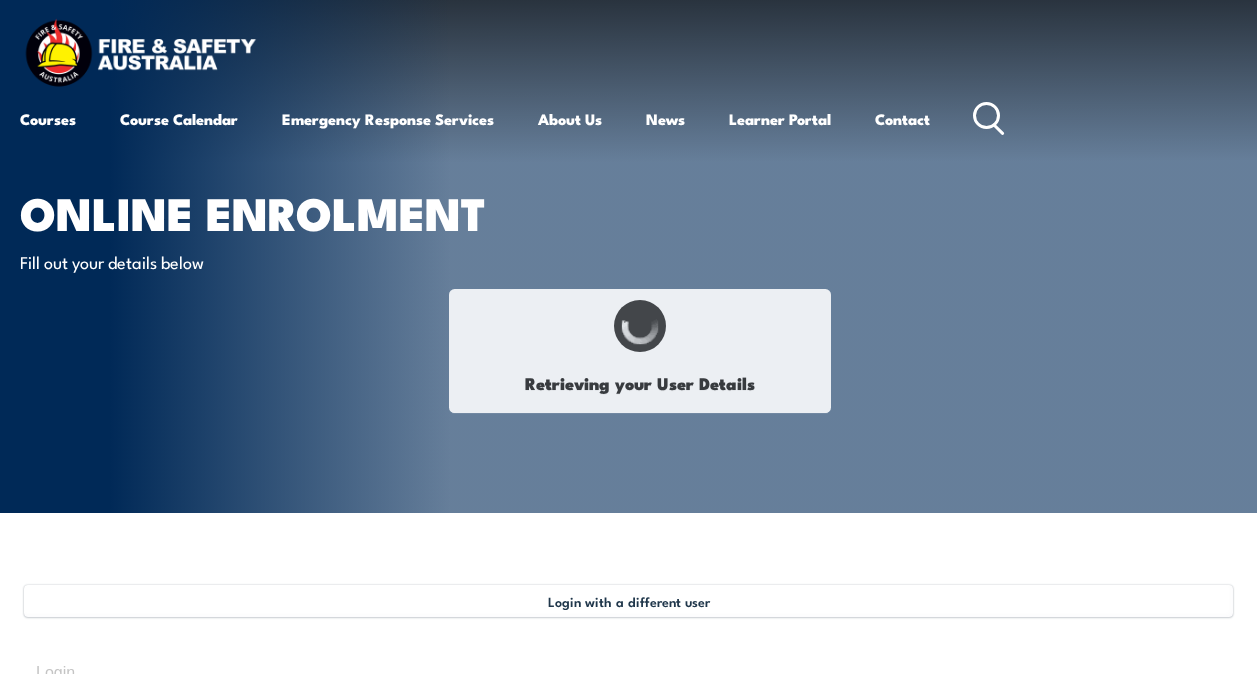 select on "M" 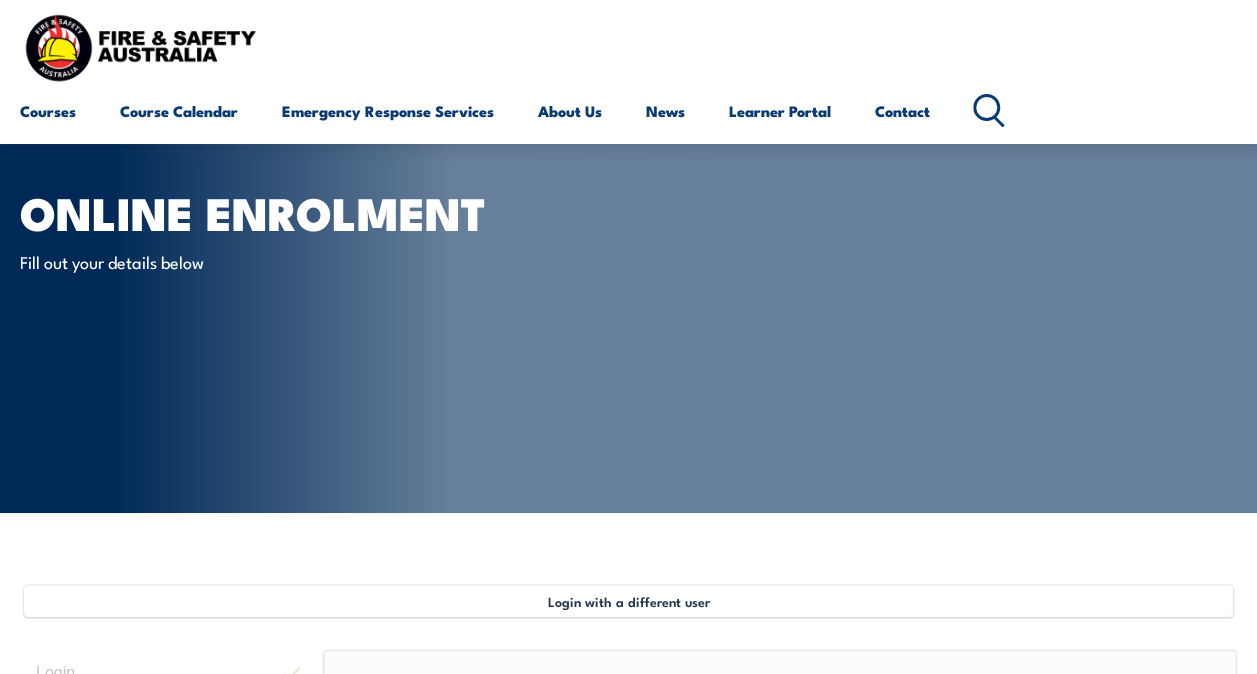 scroll, scrollTop: 320, scrollLeft: 0, axis: vertical 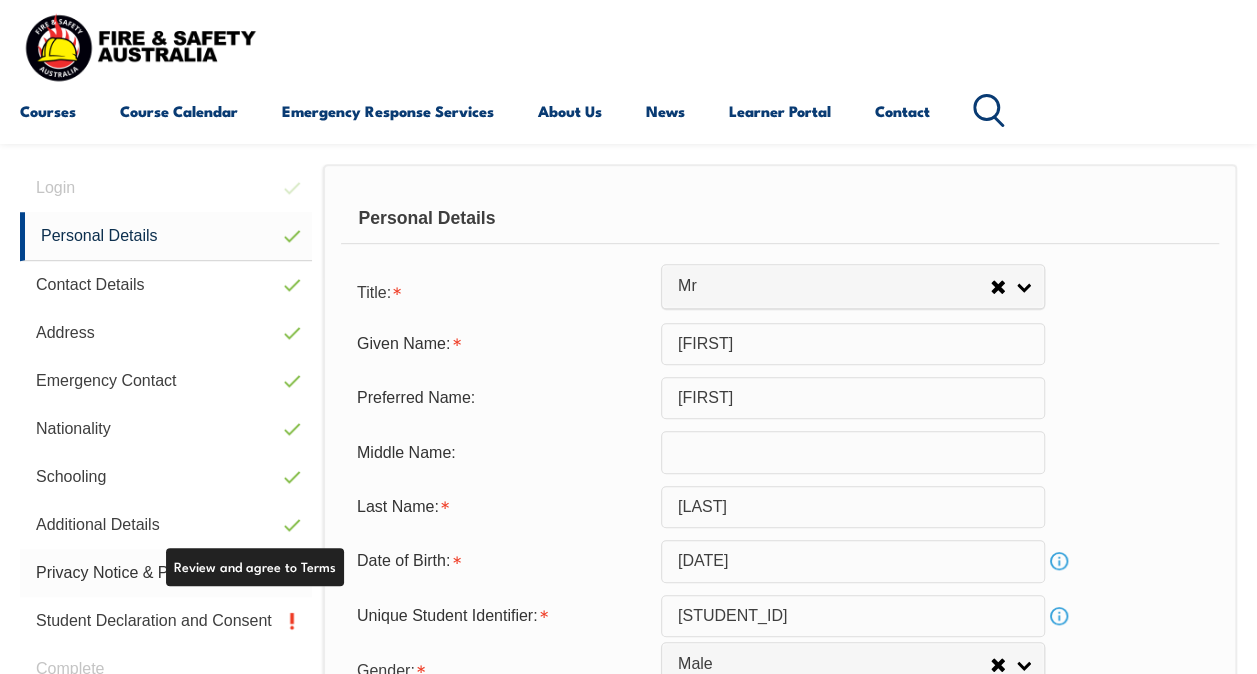 click on "Privacy Notice & Policy" at bounding box center [166, 573] 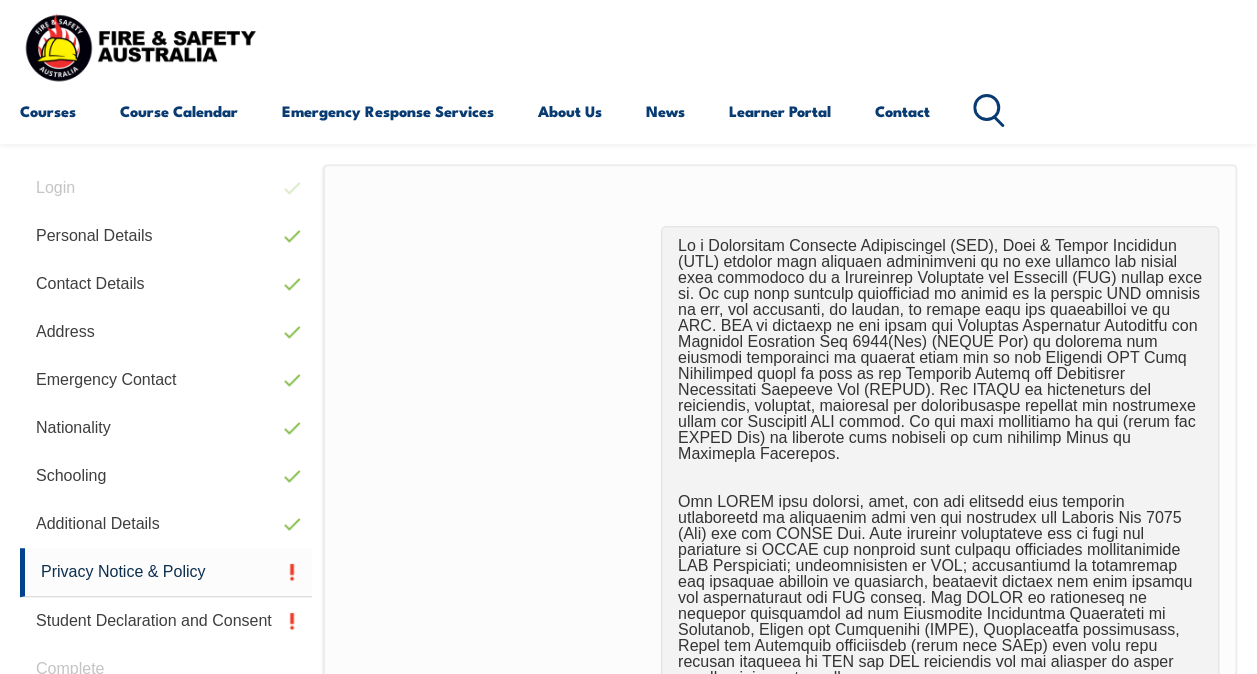 click on "Login with a different user Login Personal Details Contact Details Address Emergency Contact Nationality  Schooling Additional Details Privacy Notice & Policy Student Declaration and Consent Complete Personal Details Title: Mr Mrs Ms Miss Other
Mr
Given Name: Francois Preferred Name: Frank Middle Name: Last Name: Haddad Date of Birth: September 6, 1971 Info Unique Student Identifier: GE7DQPHUL6 Info Gender: Male Female Other
Male
Save Citizenship City of Birth: Parramatta Country of Birth: Adelie Land (France) Afghanistan Aland Islands Albania Algeria Andorra Angola Anguilla Antigua and Barbuda Argentina Argentinian Antarctic Territory Armenia Aruba Australia Australian Antarctic Territory Austria Azerbaijan Bahamas Bahrain Bangladesh Barbados Belarus Belgium Belize Benin Bermuda Bhutan Bolivia Bonaire, Sint Eustatius and Saba Bosnia and Herzegovina Botswana Brazil British Antarctic Territory Canada" at bounding box center (628, 950) 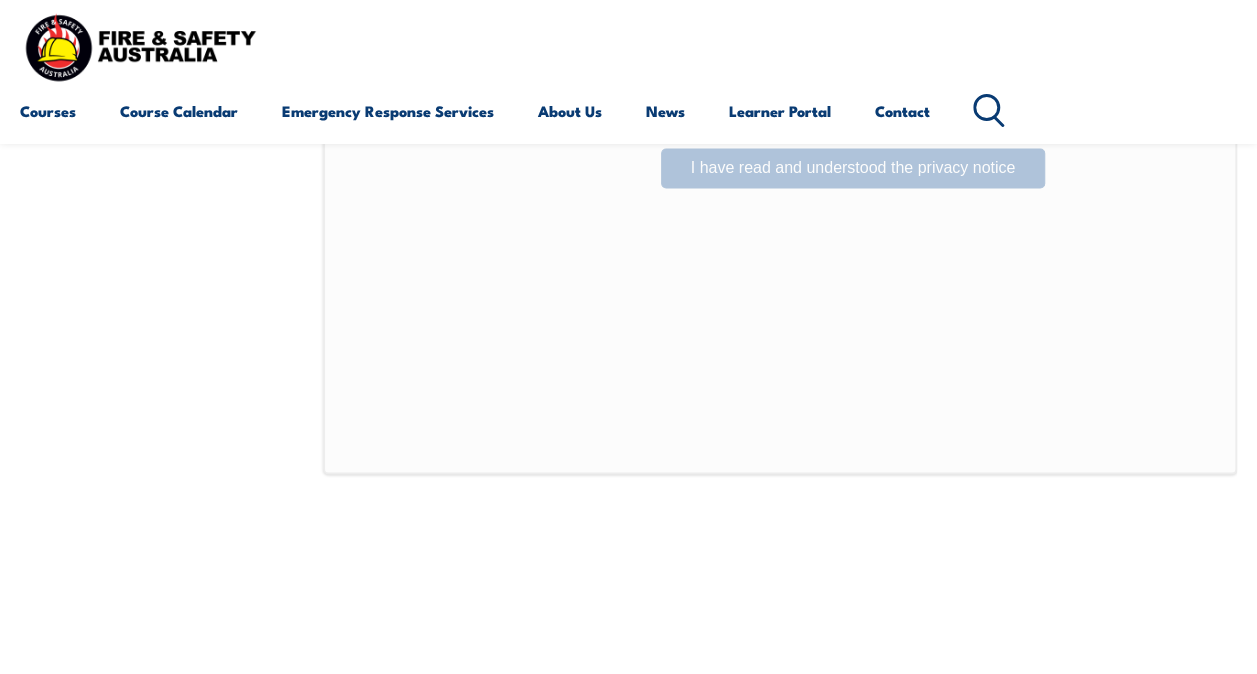 scroll, scrollTop: 2253, scrollLeft: 0, axis: vertical 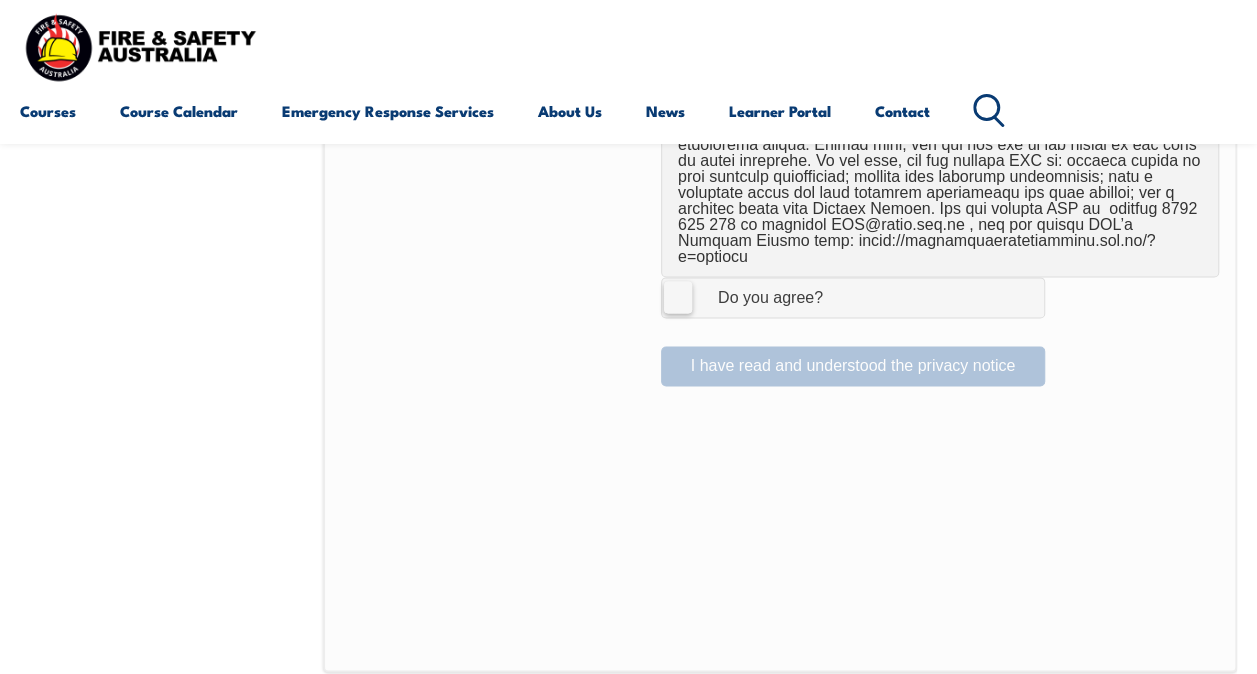 click on "I Agree Do you agree?" at bounding box center [853, 297] 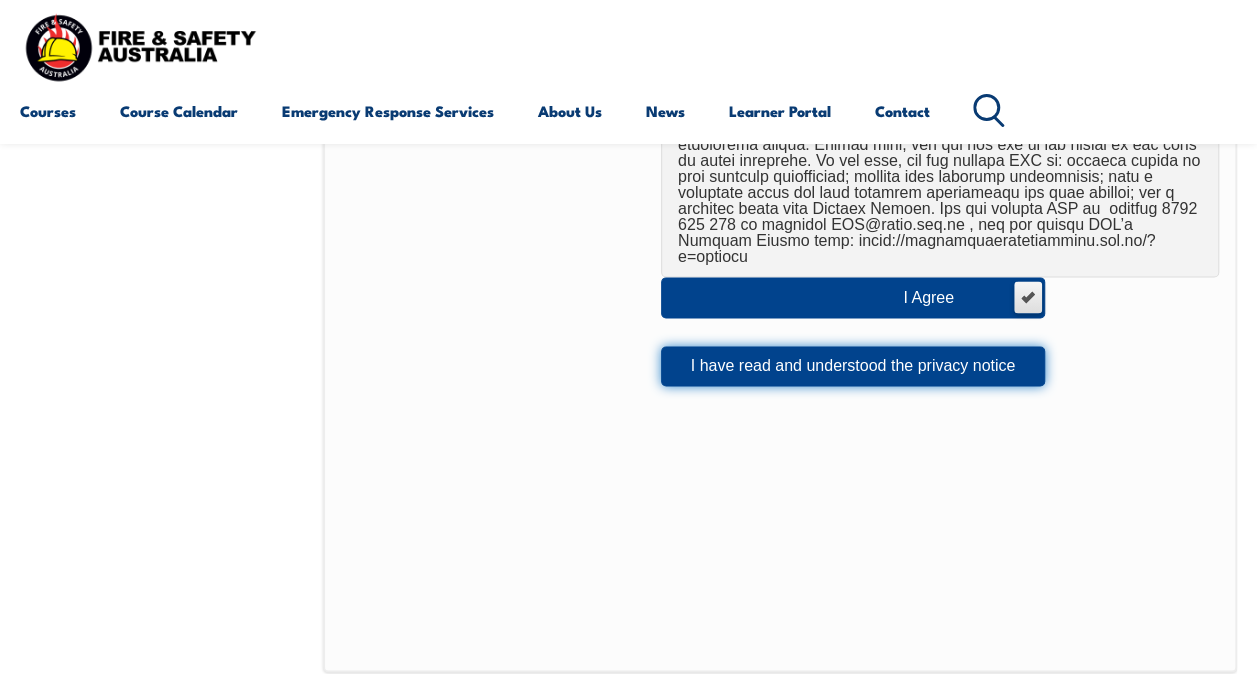 click on "I have read and understood the privacy notice" at bounding box center [853, 366] 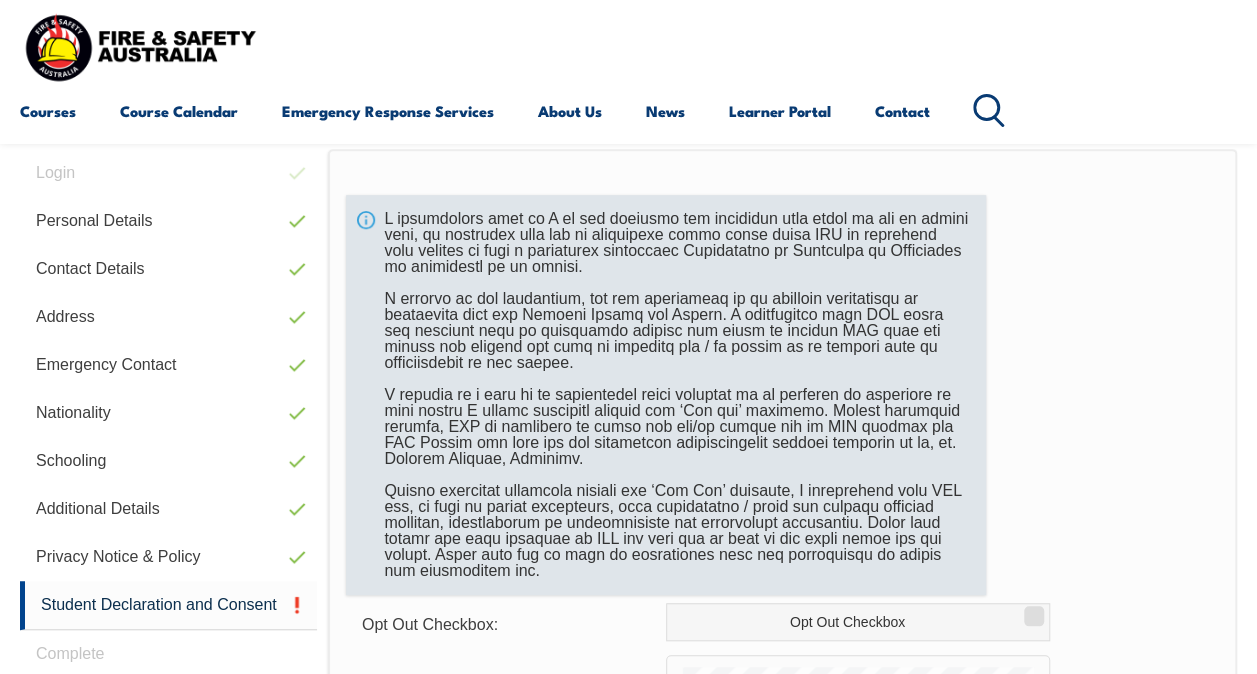 scroll, scrollTop: 484, scrollLeft: 0, axis: vertical 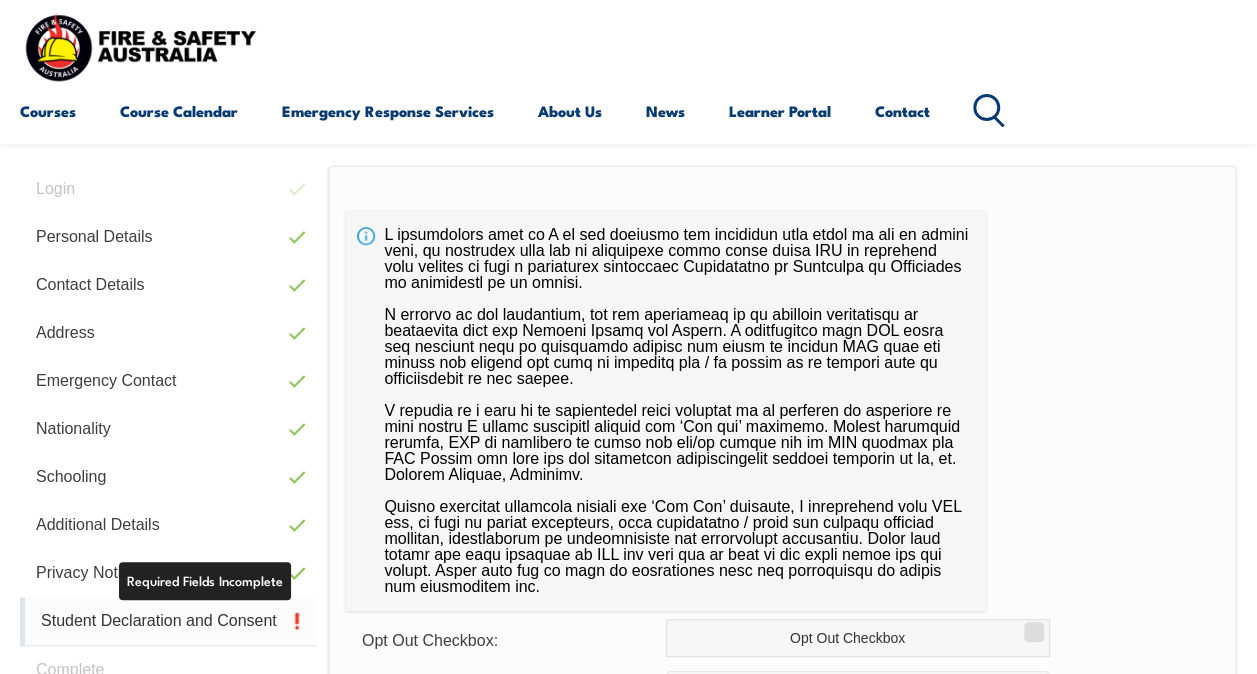 click on "Student Declaration and Consent" at bounding box center [168, 621] 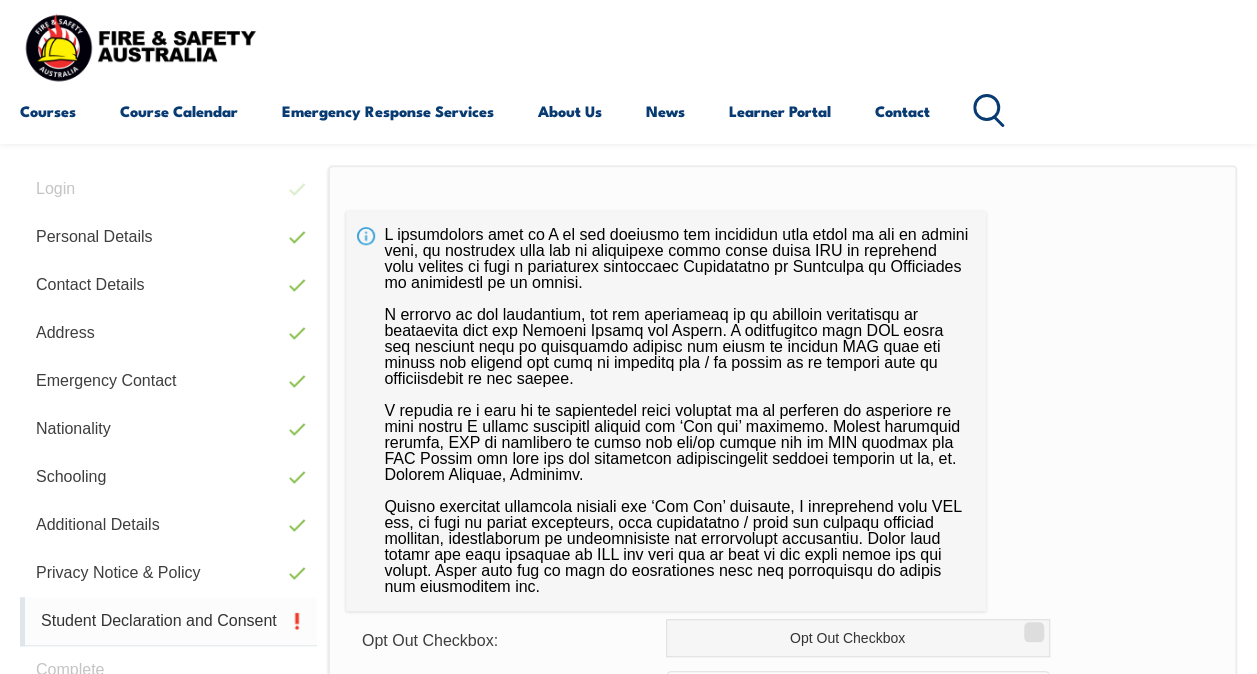 scroll, scrollTop: 485, scrollLeft: 0, axis: vertical 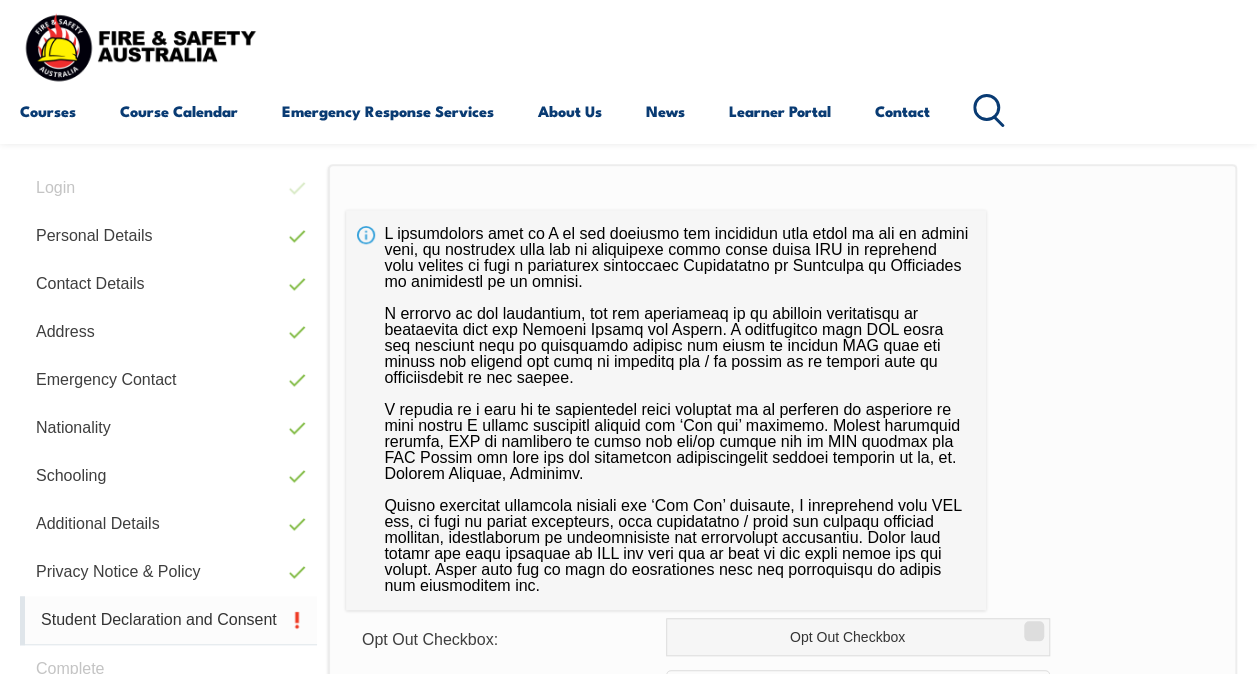 click on "Student Declaration and Consent" at bounding box center [168, 620] 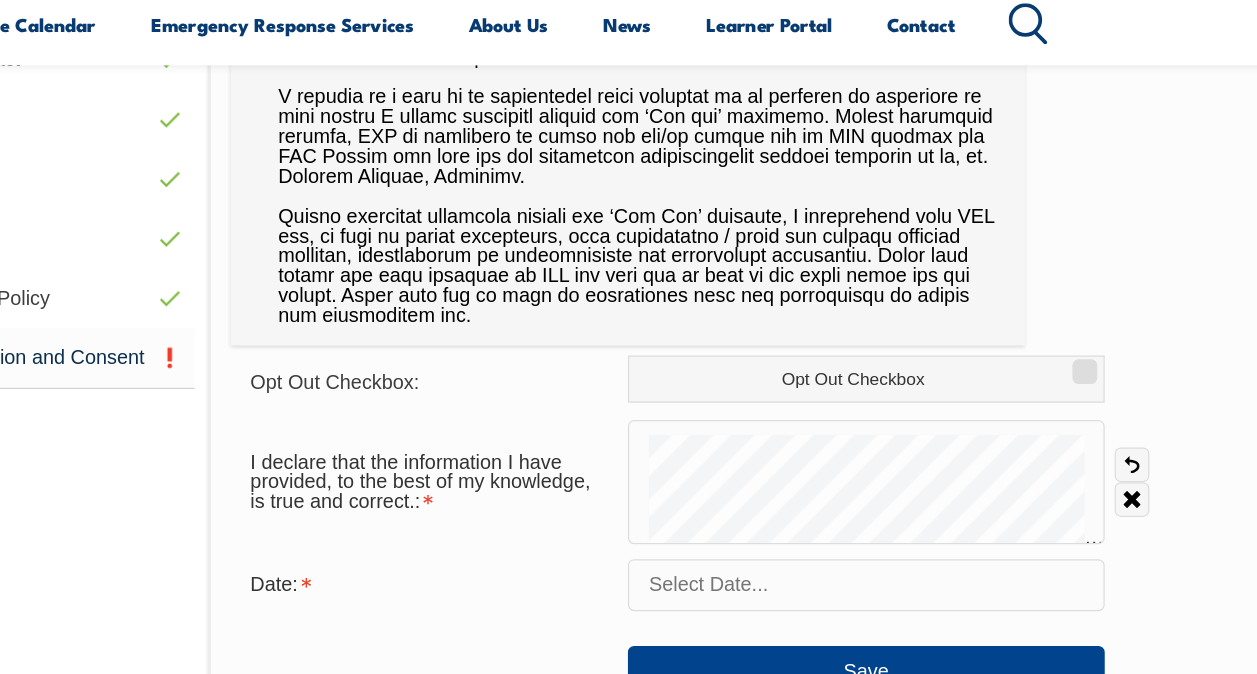 scroll, scrollTop: 725, scrollLeft: 0, axis: vertical 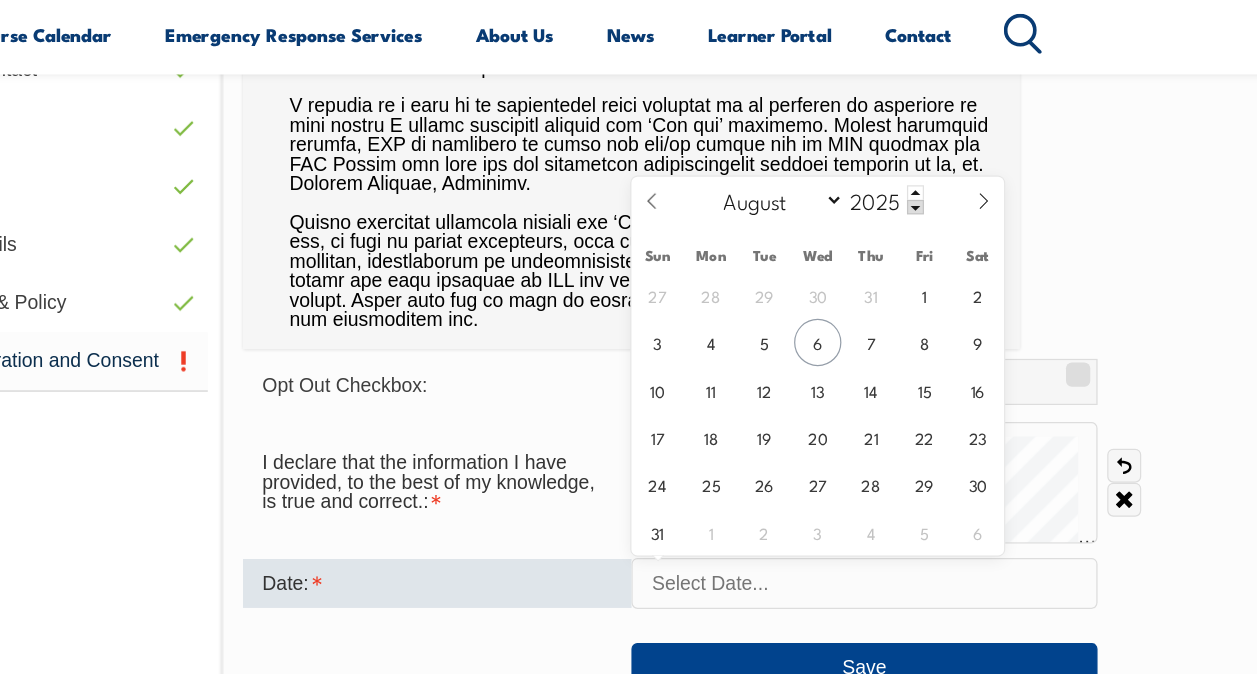 click at bounding box center [858, 563] 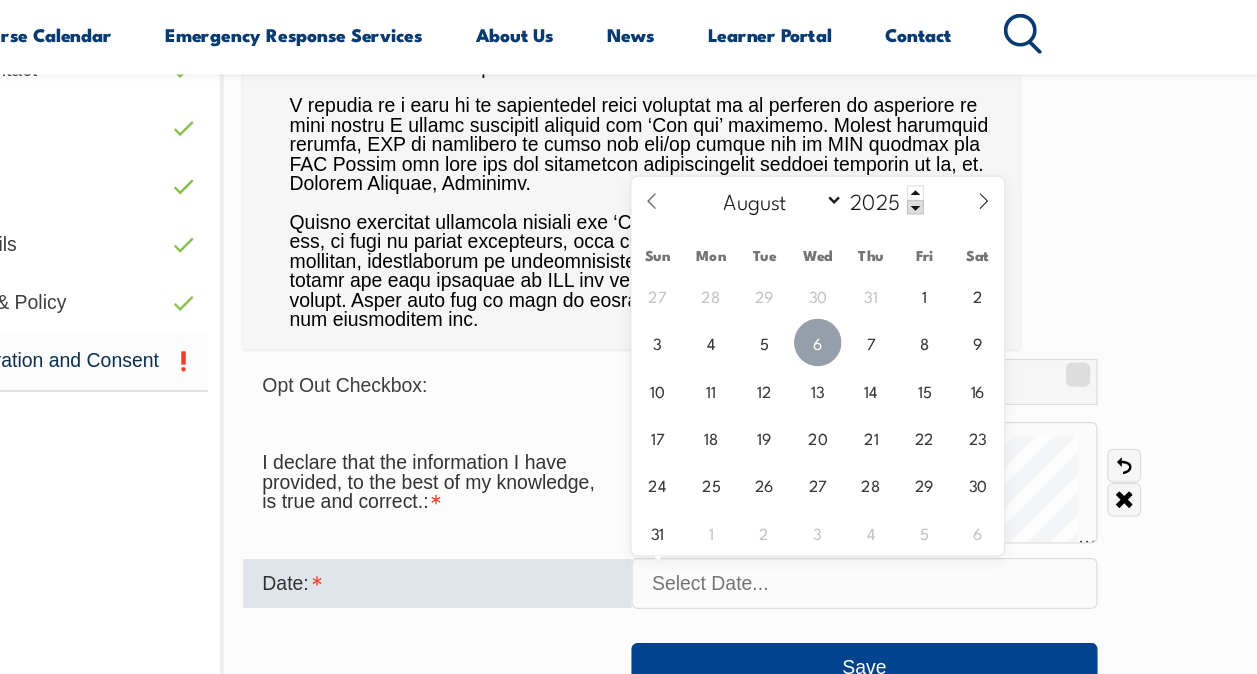 click on "6" at bounding box center [819, 364] 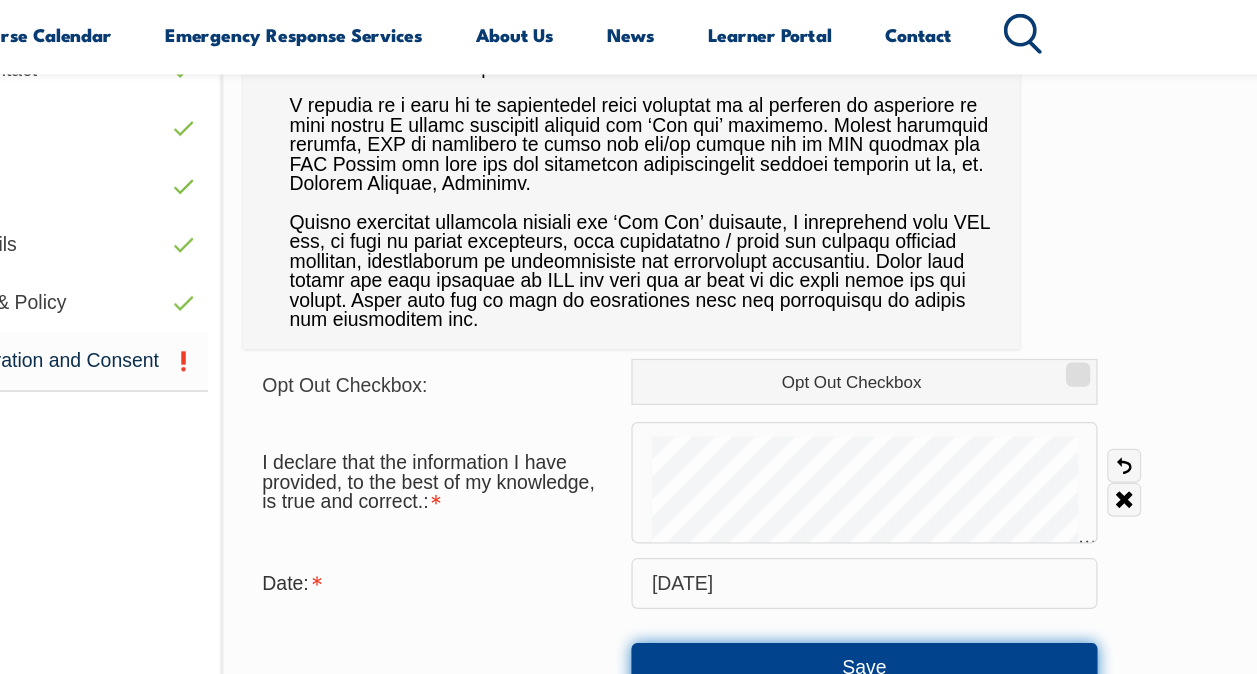 click on "Save" at bounding box center [858, 632] 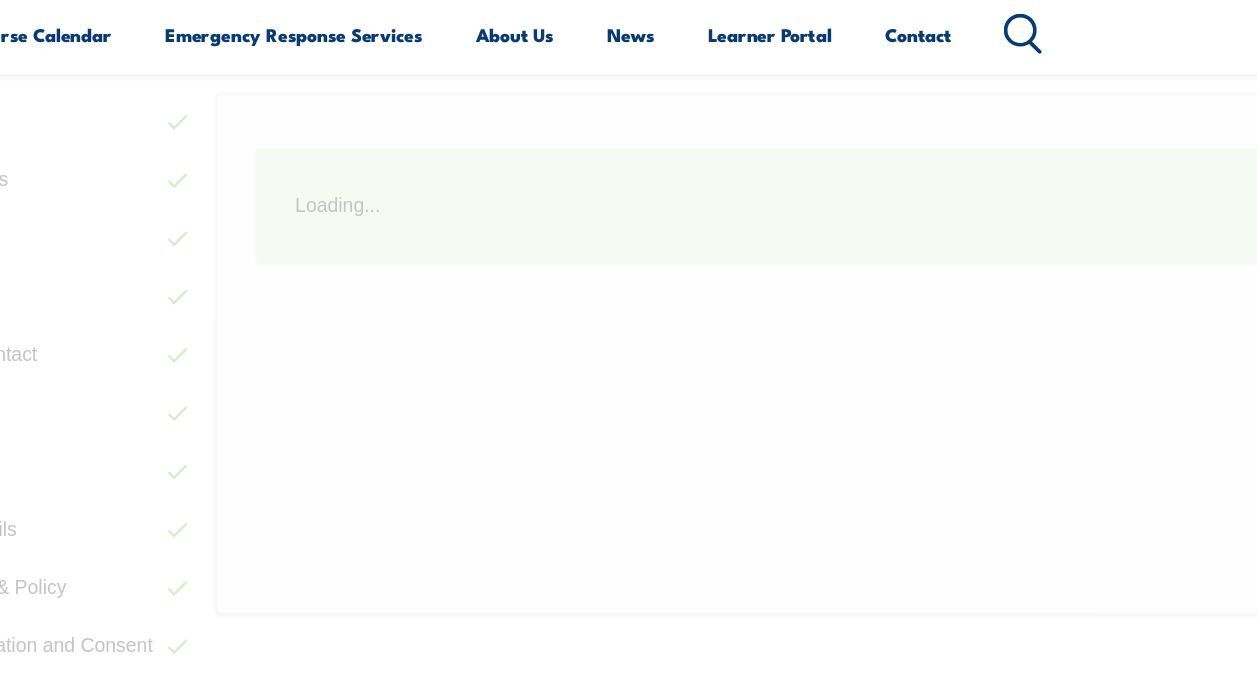 scroll, scrollTop: 484, scrollLeft: 0, axis: vertical 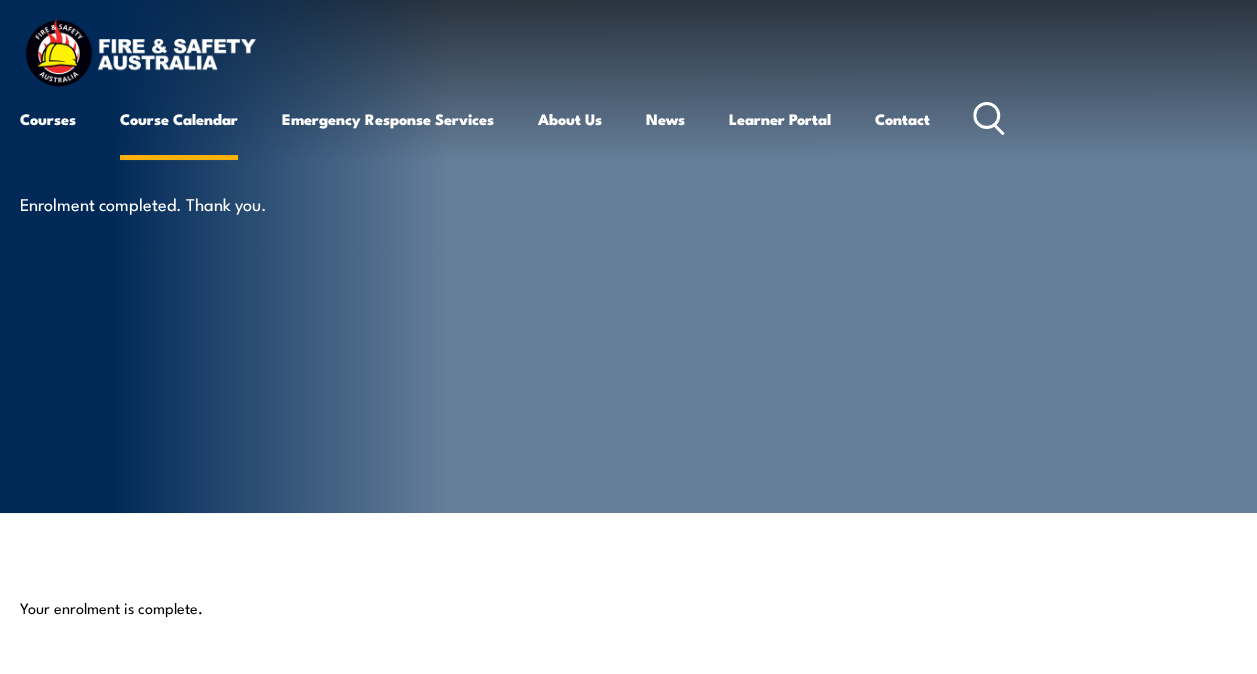 click on "Course Calendar" at bounding box center [179, 119] 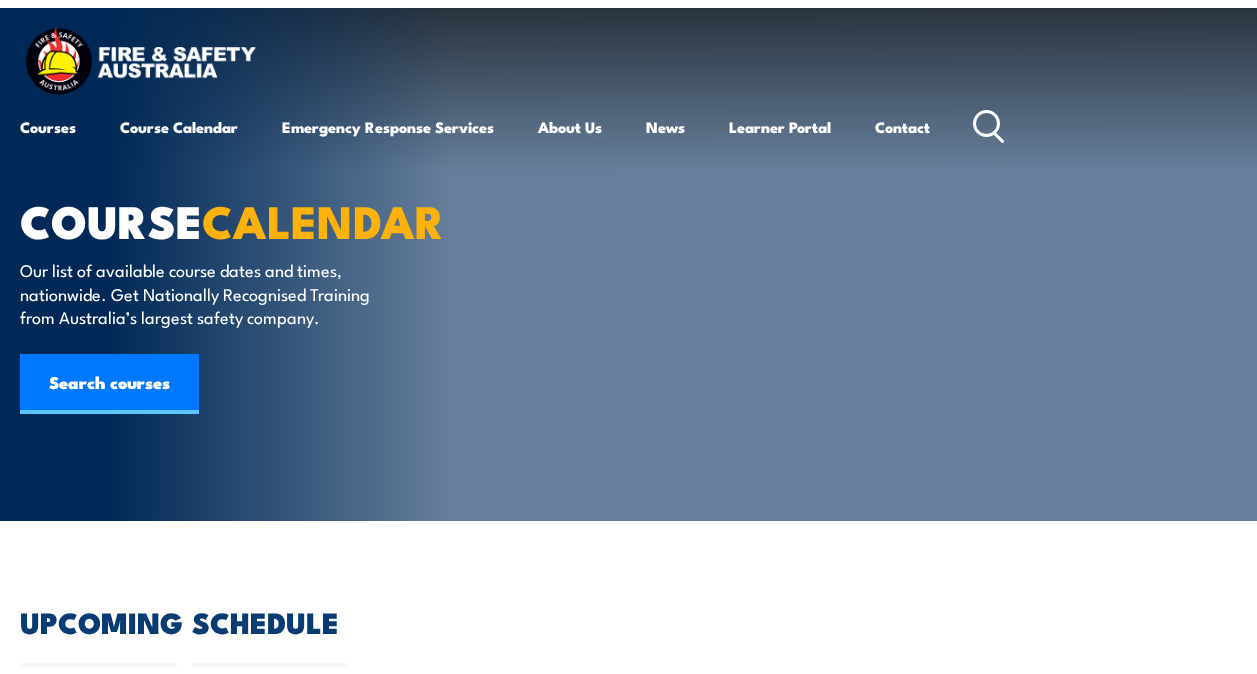 scroll, scrollTop: 0, scrollLeft: 0, axis: both 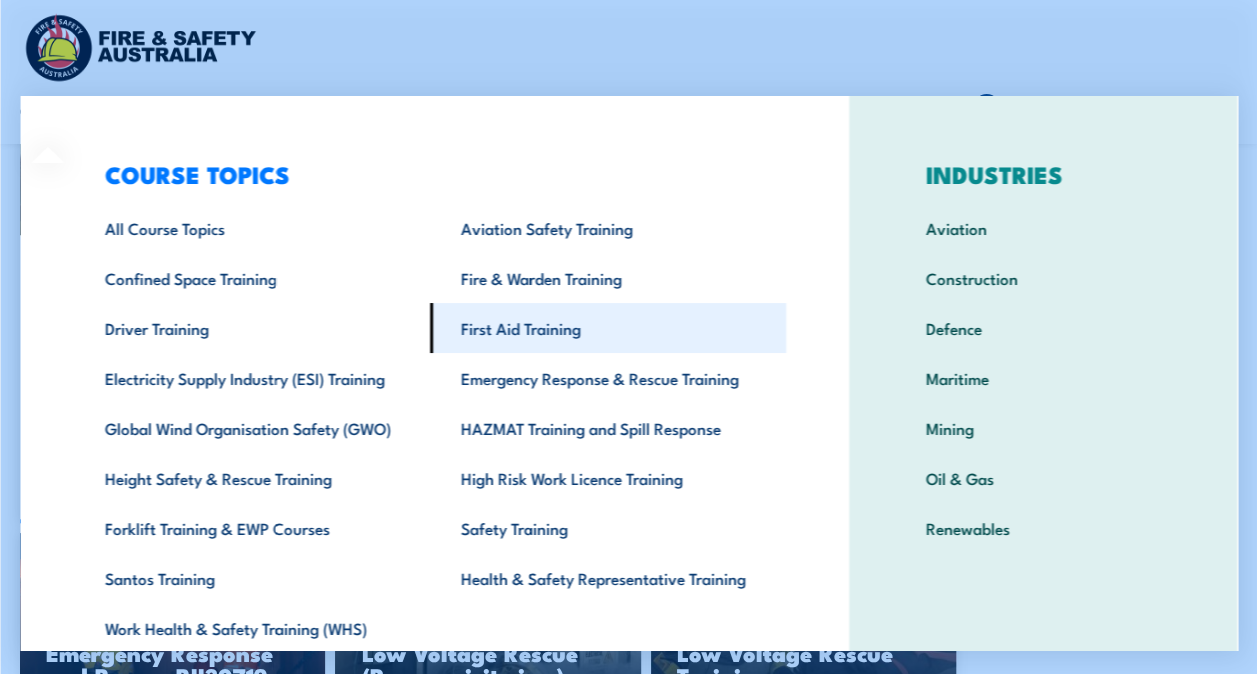 click on "First Aid Training" at bounding box center [607, 328] 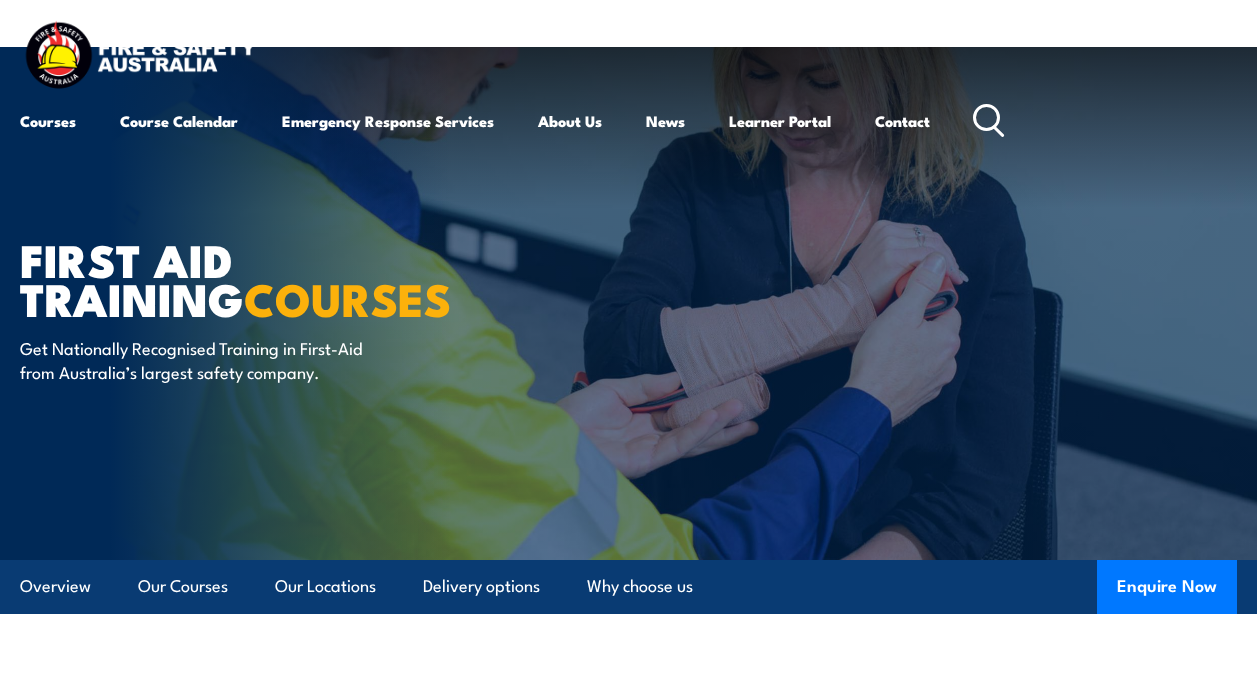 scroll, scrollTop: 0, scrollLeft: 0, axis: both 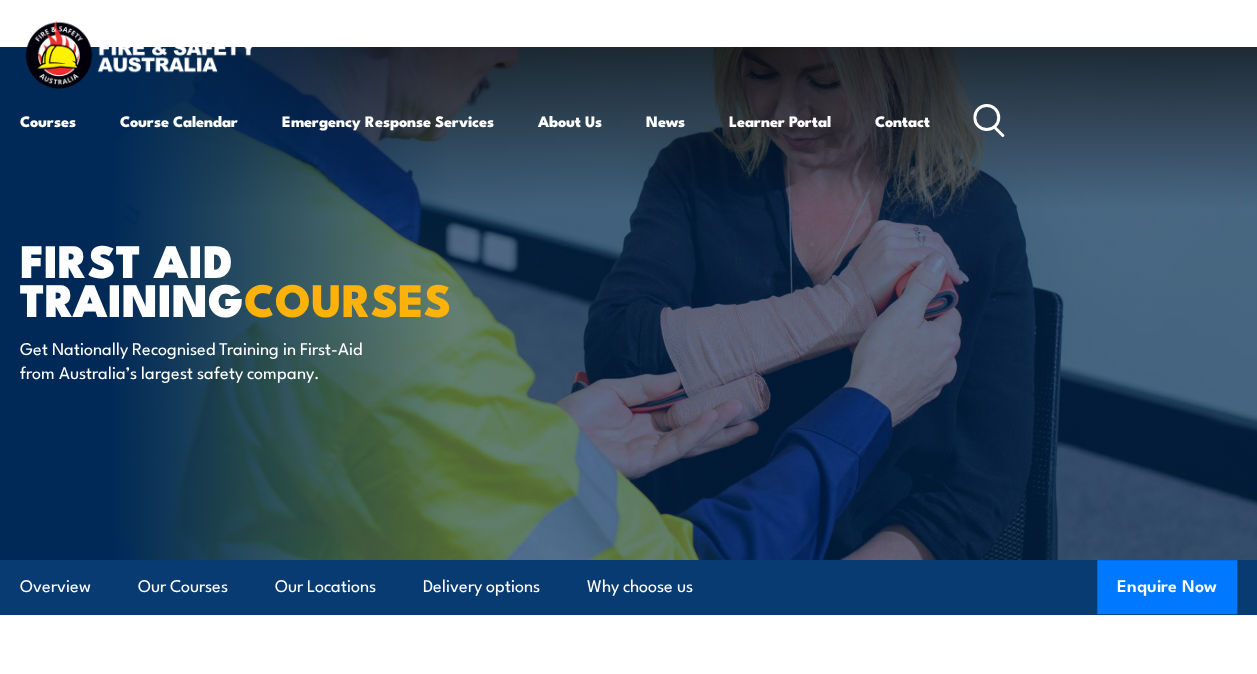click 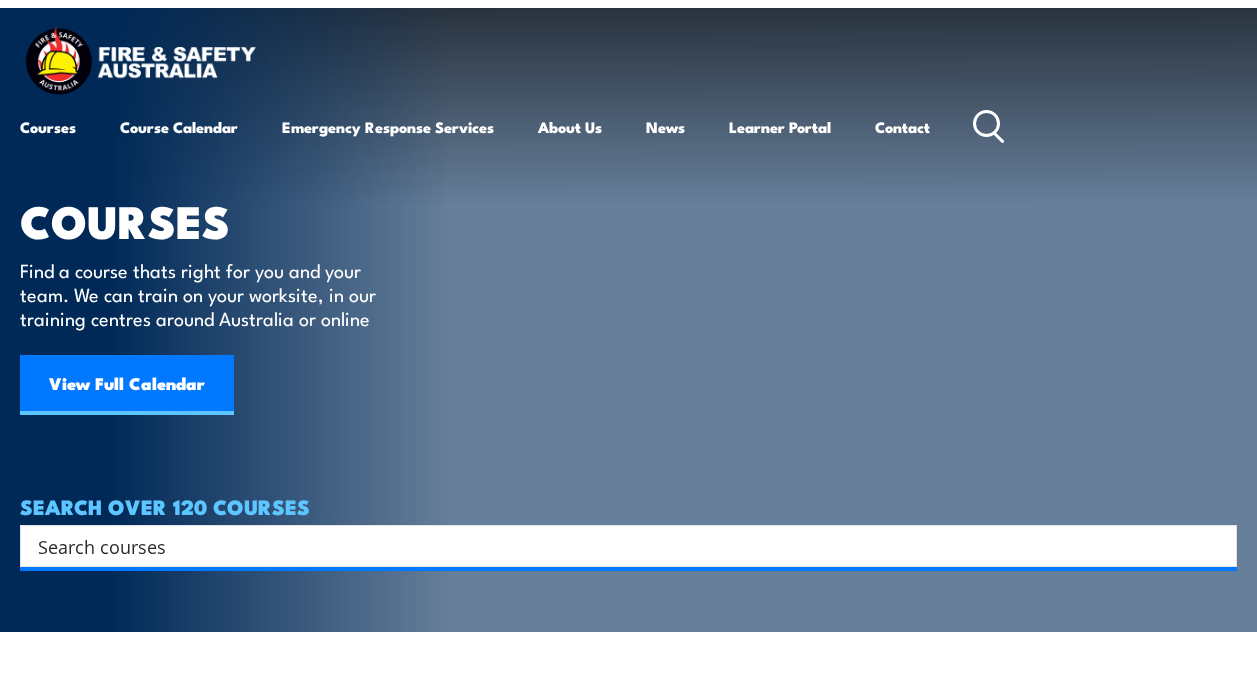 scroll, scrollTop: 0, scrollLeft: 0, axis: both 